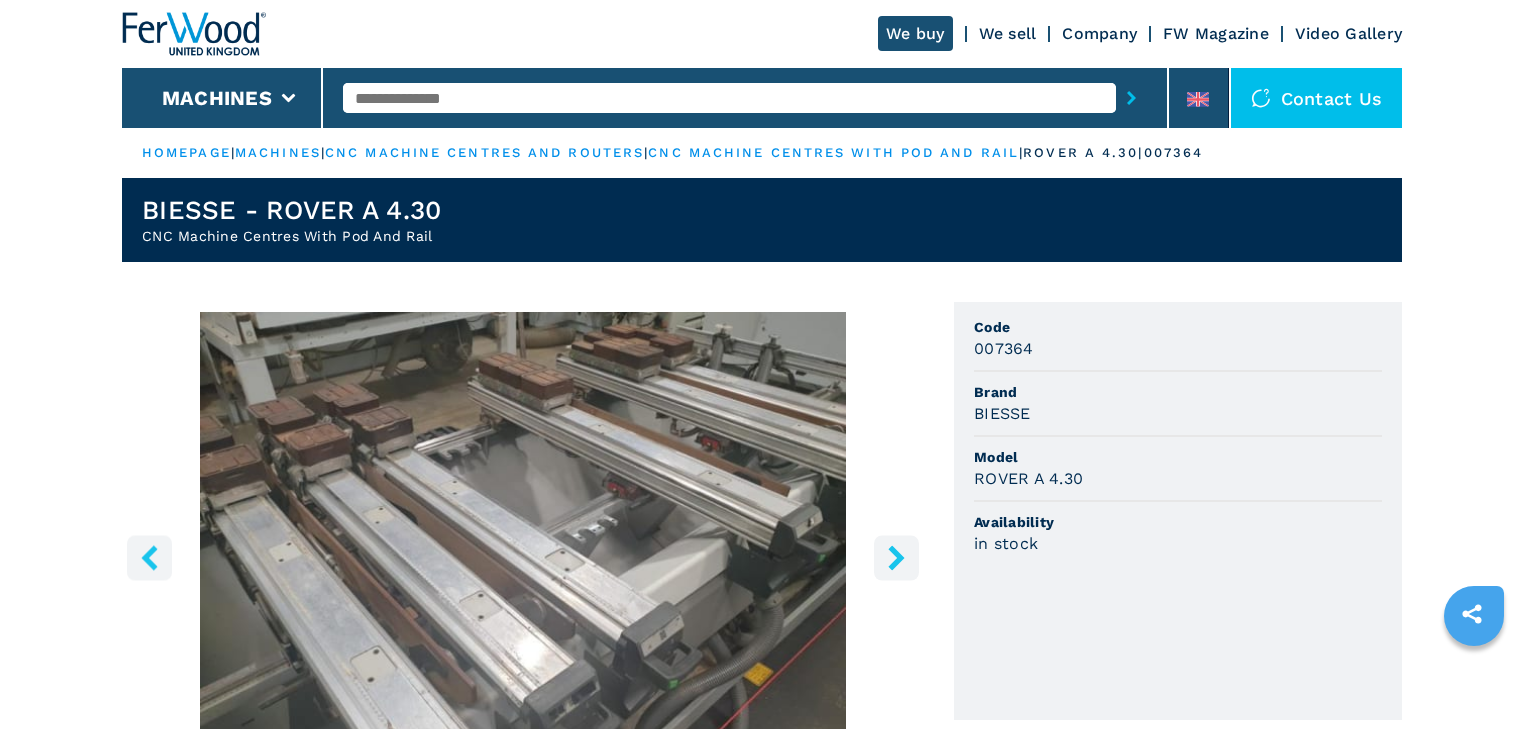 scroll, scrollTop: 240, scrollLeft: 0, axis: vertical 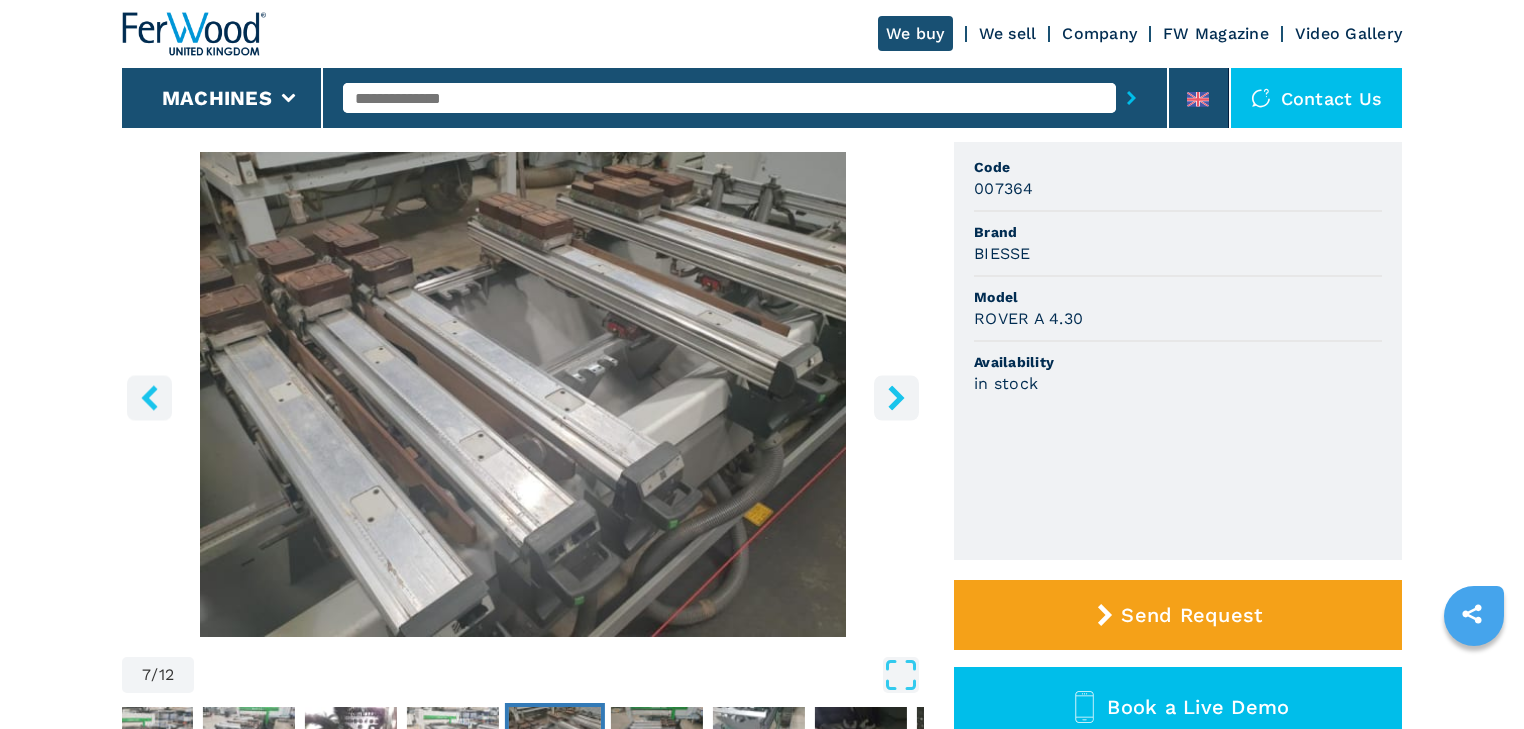 click at bounding box center [149, 397] 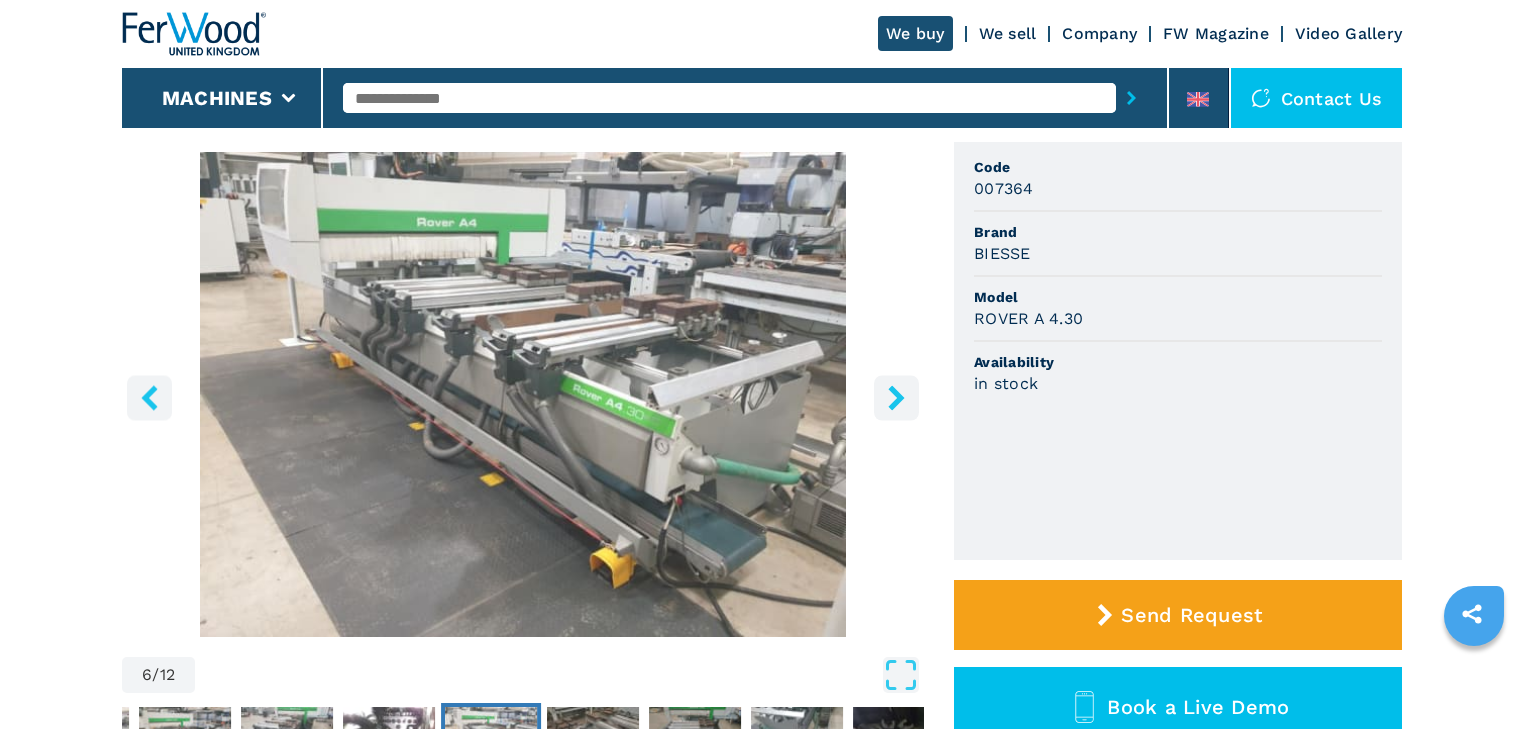 click at bounding box center (149, 397) 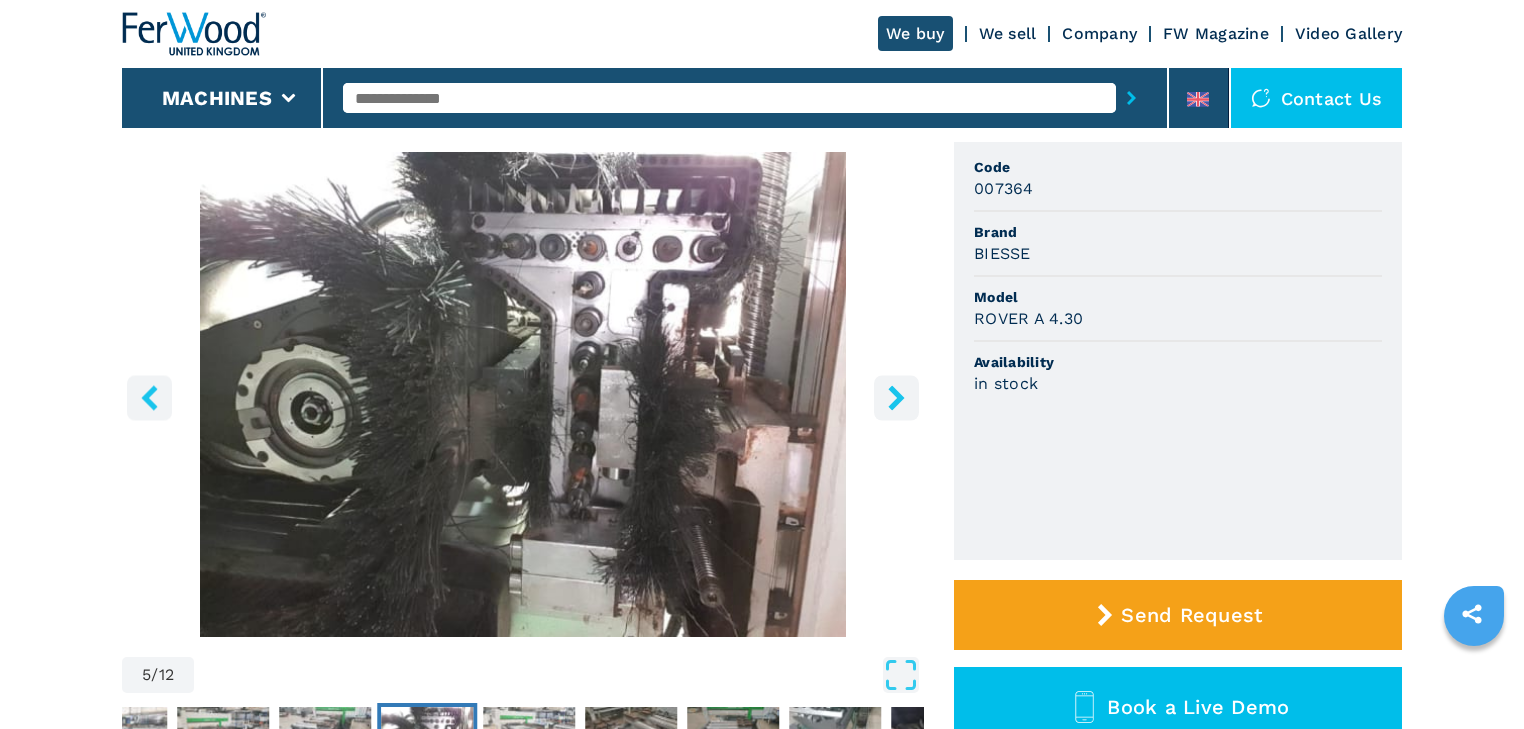 click at bounding box center [149, 397] 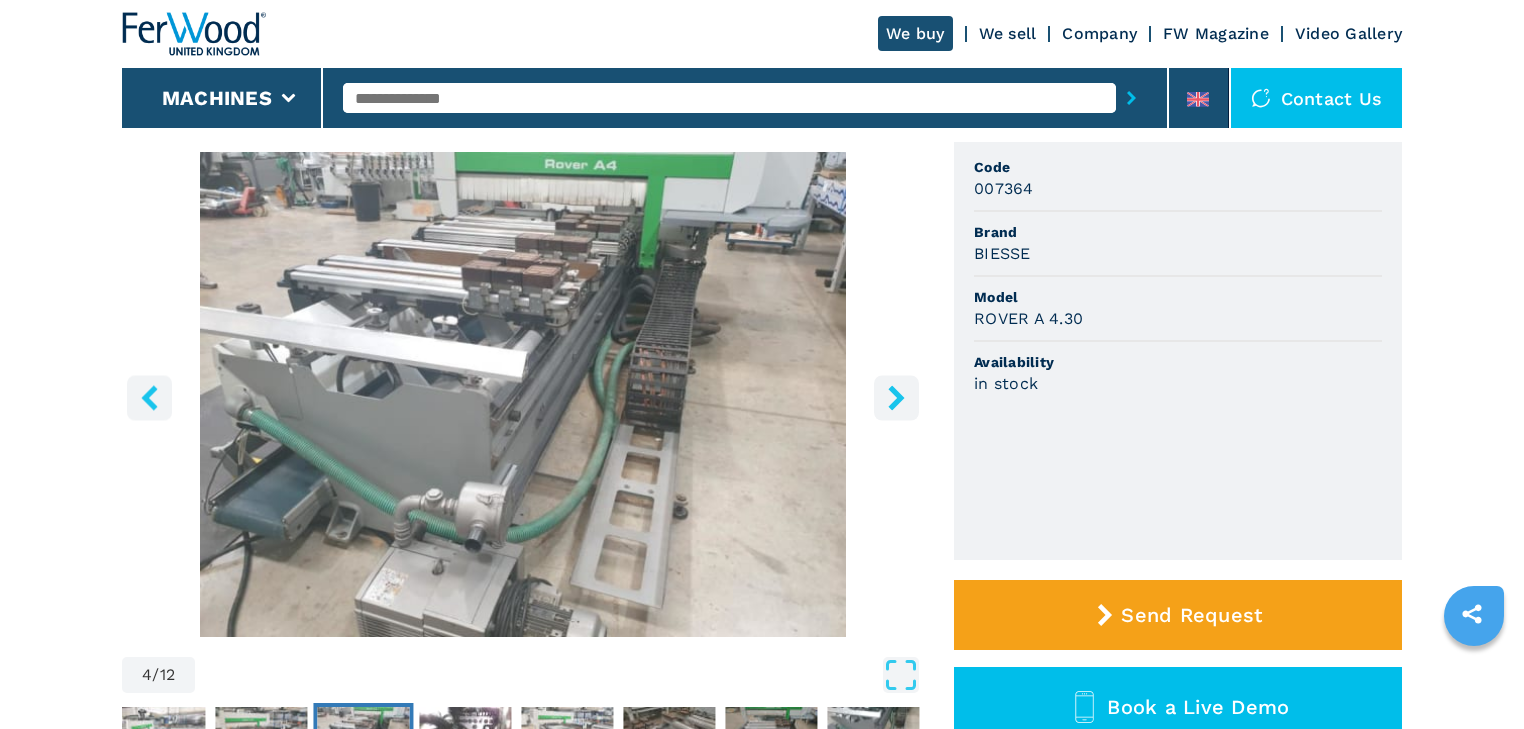 click at bounding box center (149, 397) 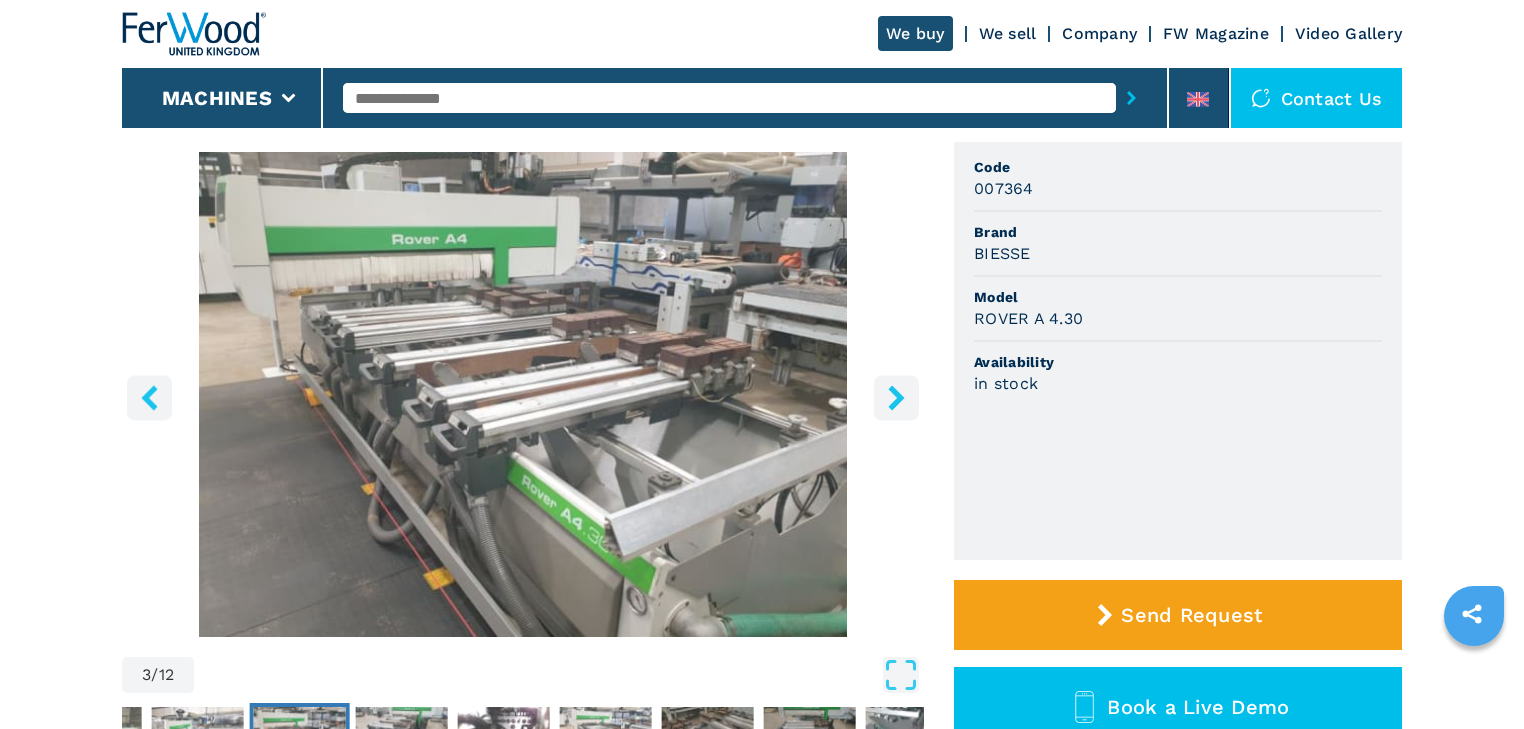 click at bounding box center (149, 397) 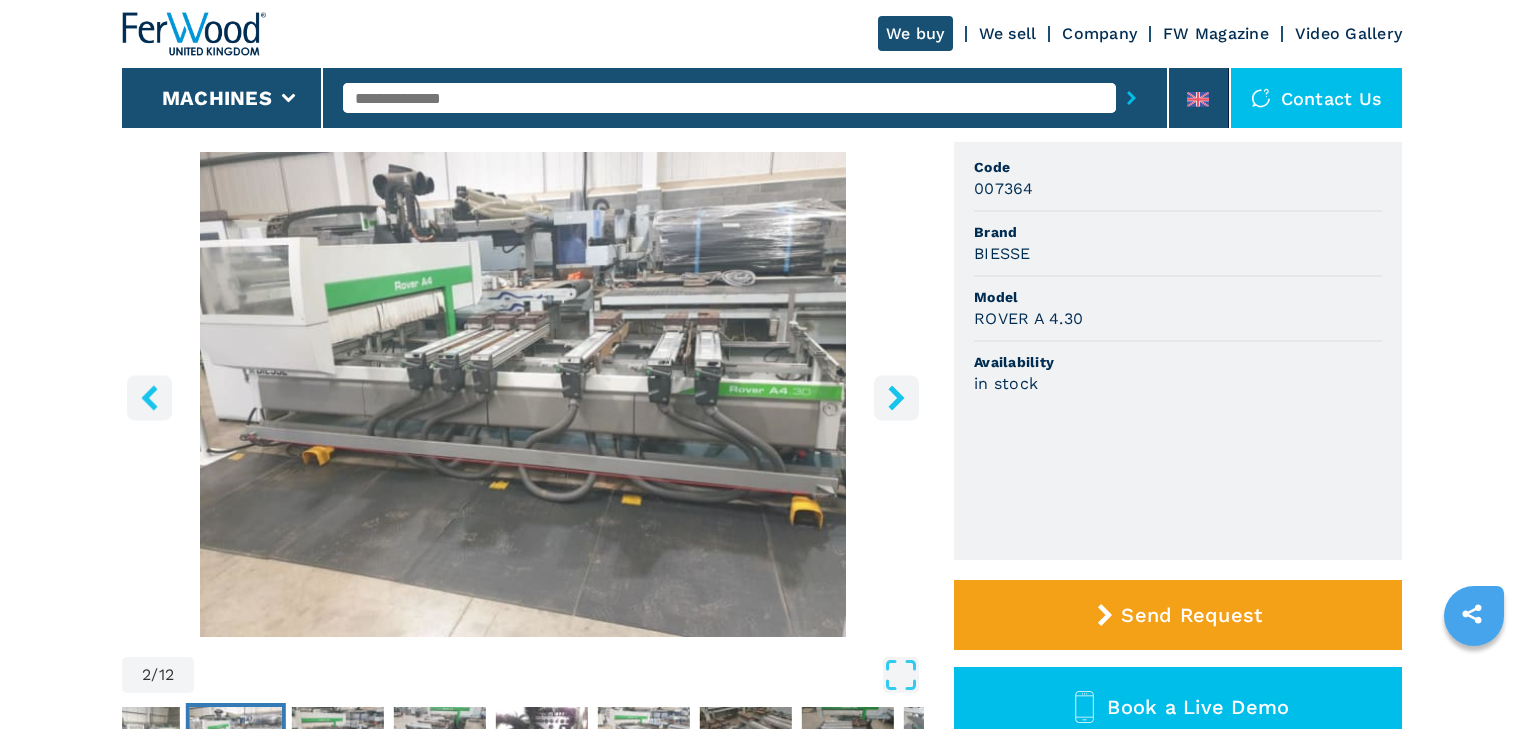 click at bounding box center [149, 397] 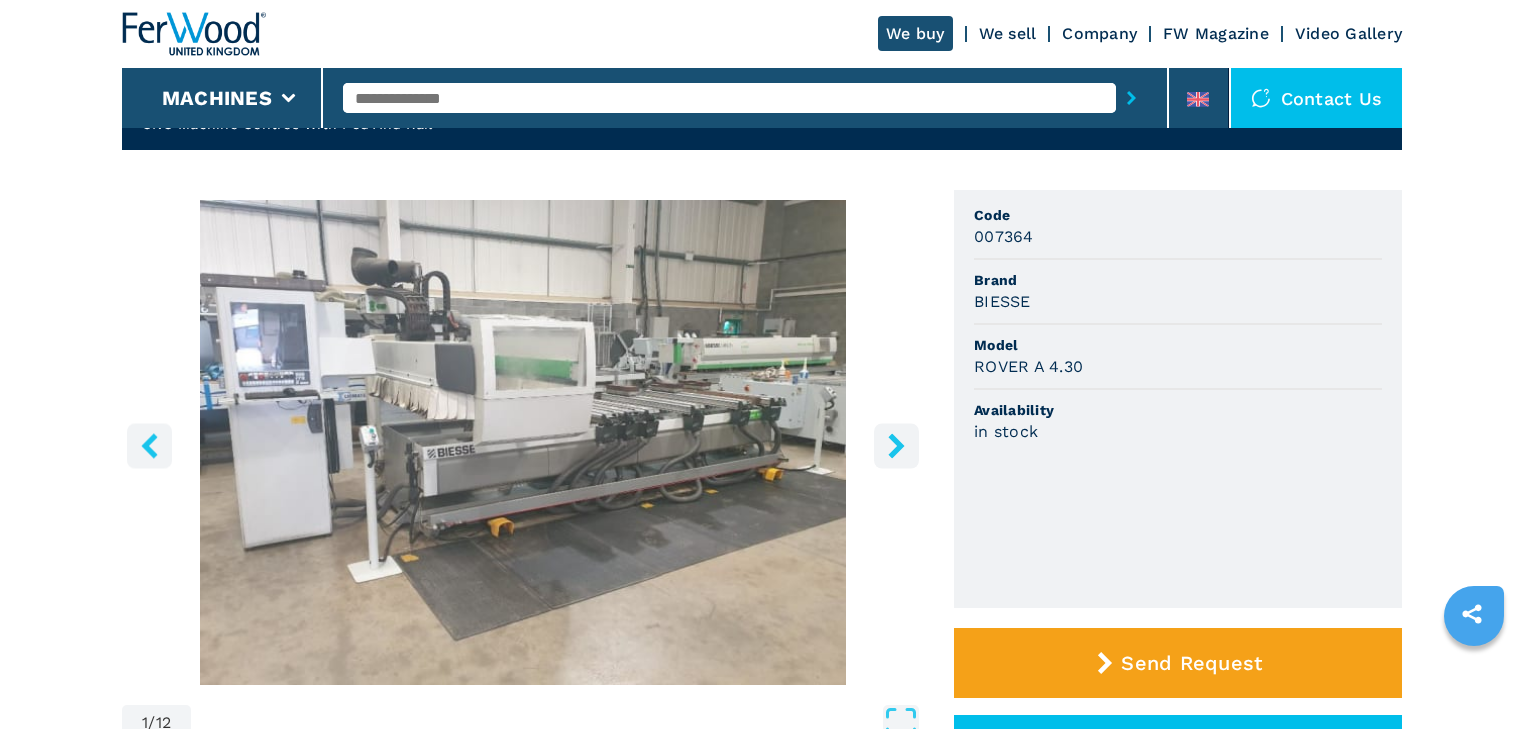 scroll, scrollTop: 80, scrollLeft: 0, axis: vertical 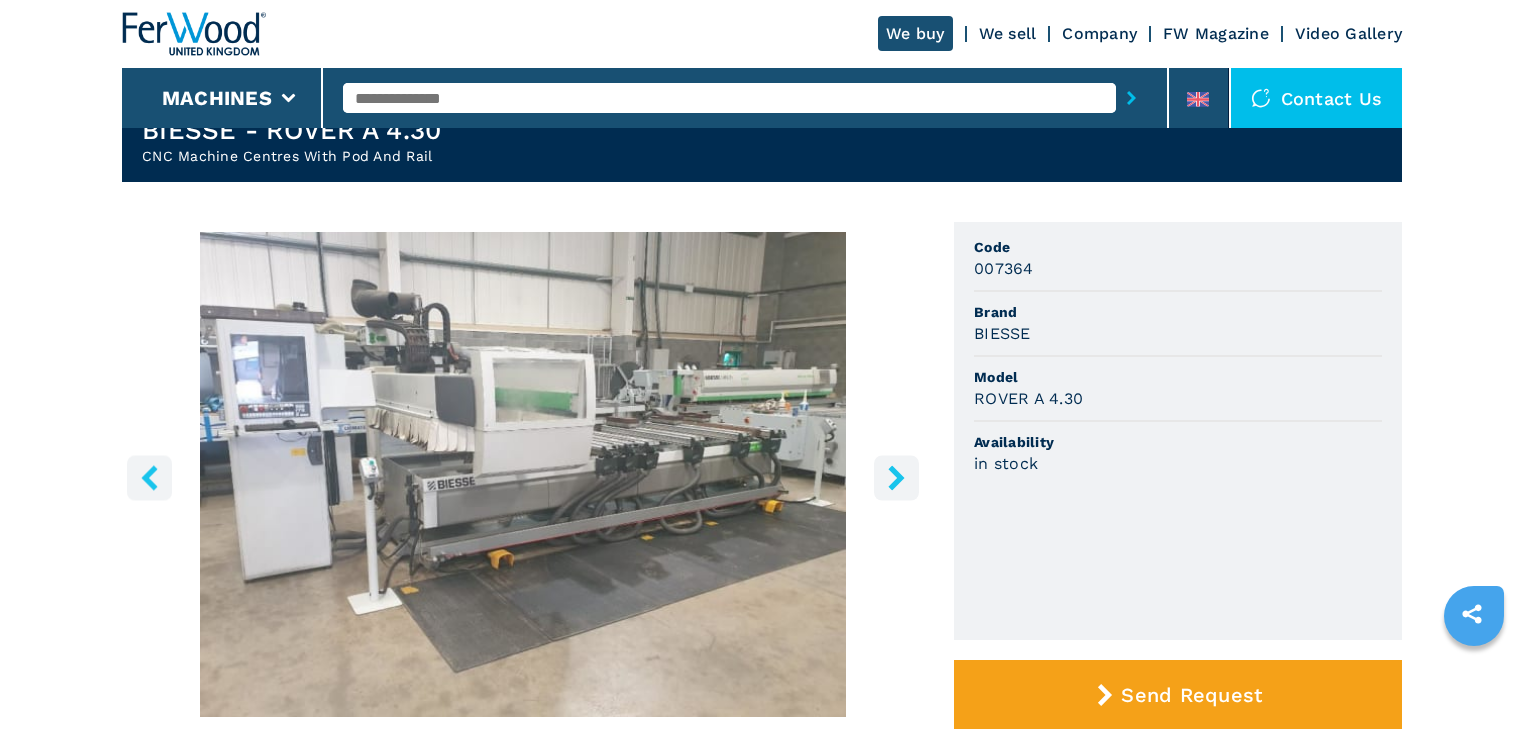 click 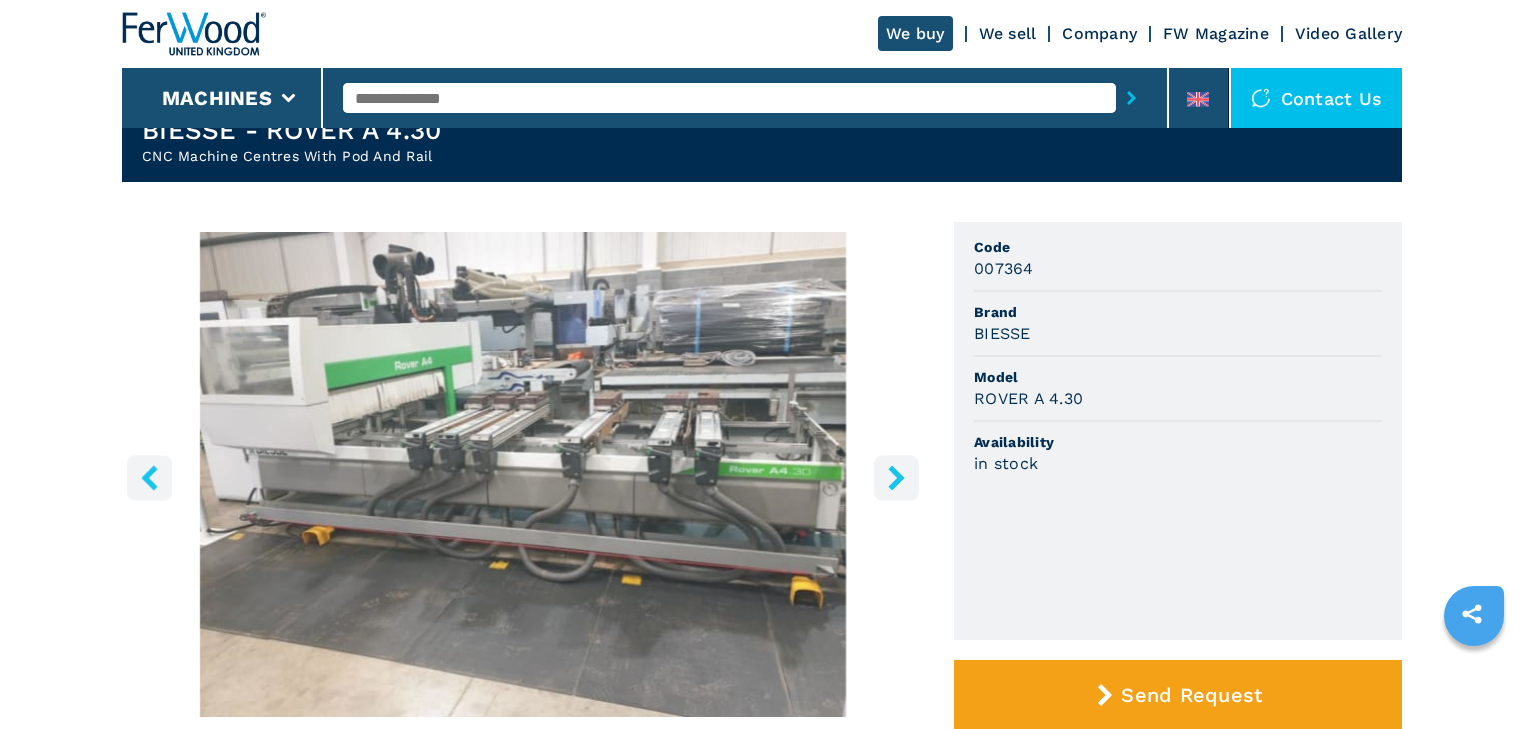 click 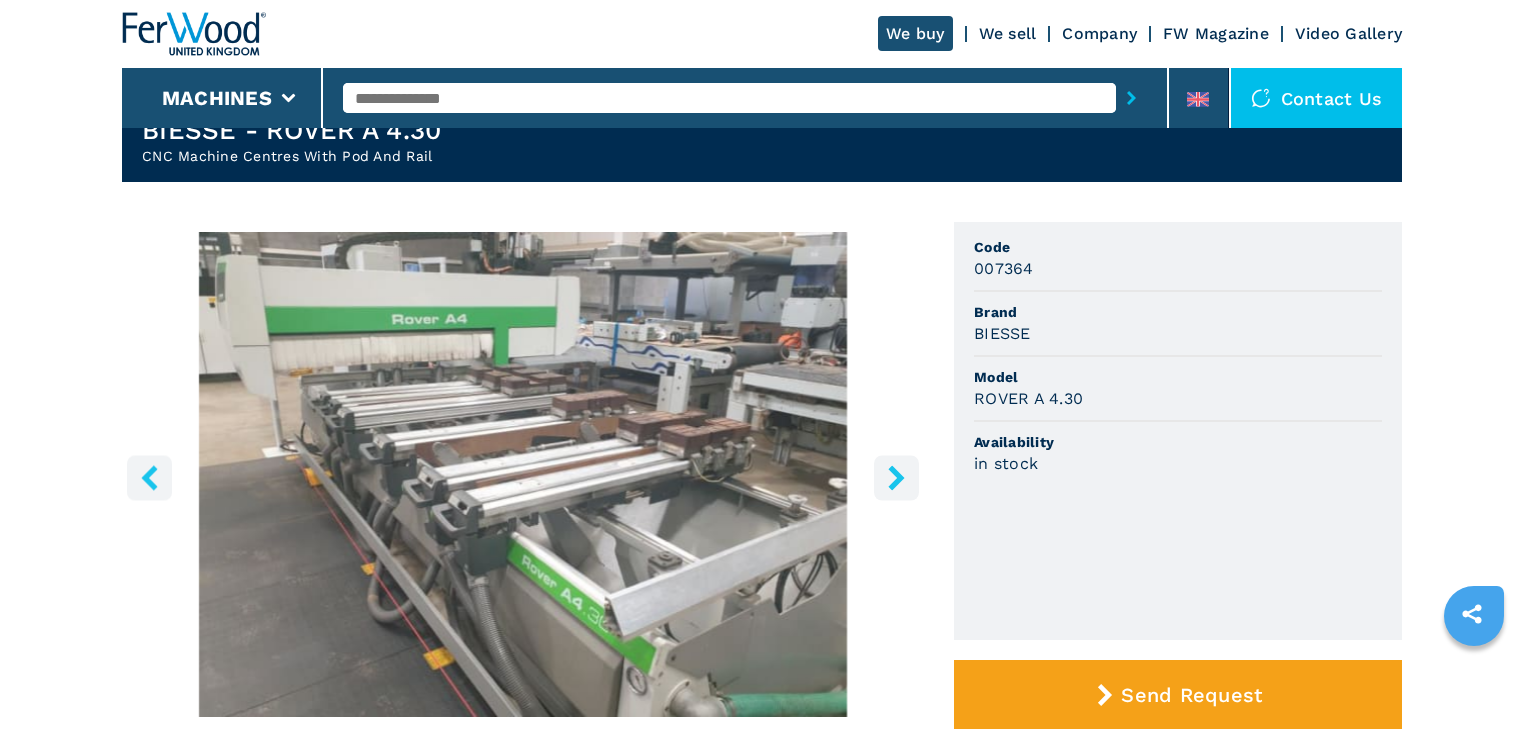 click 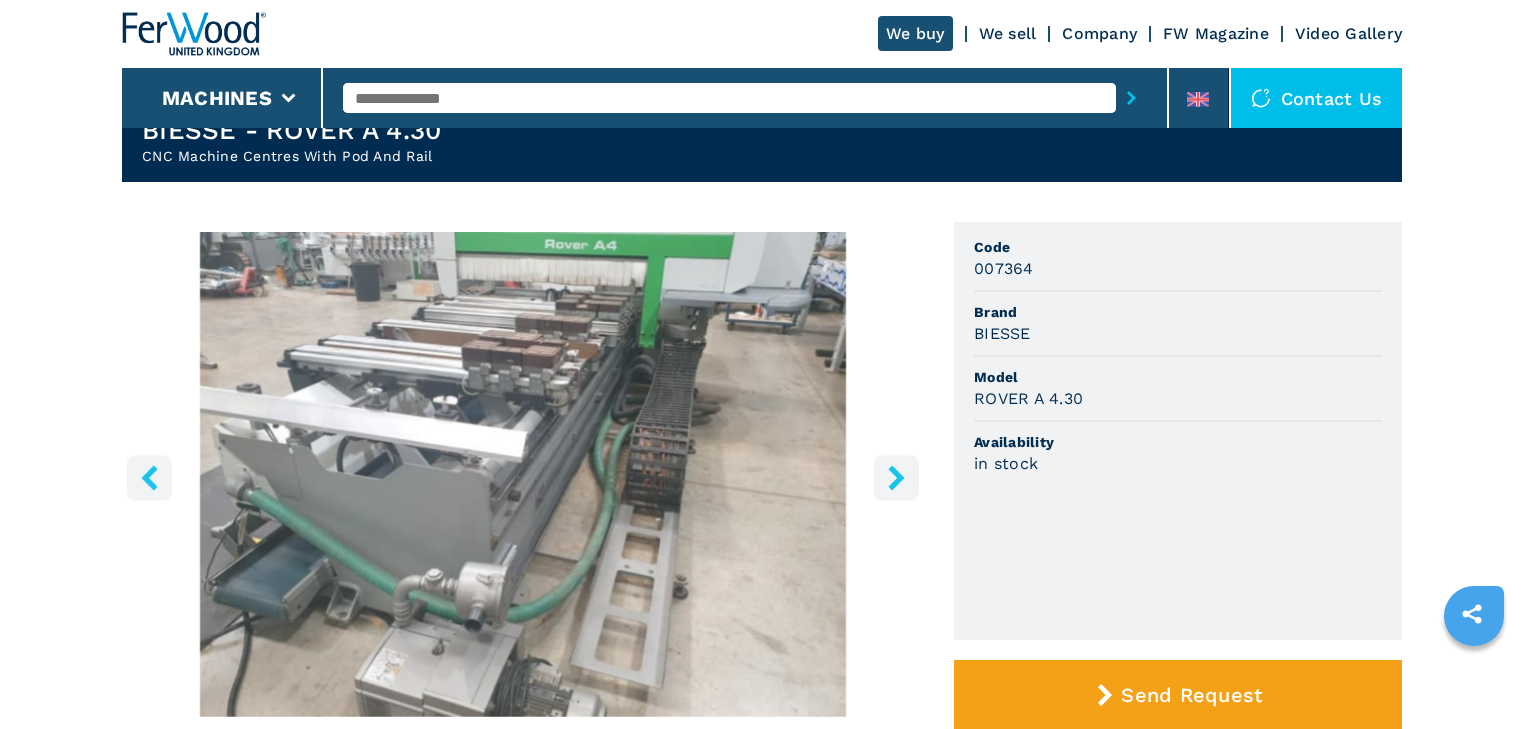 click 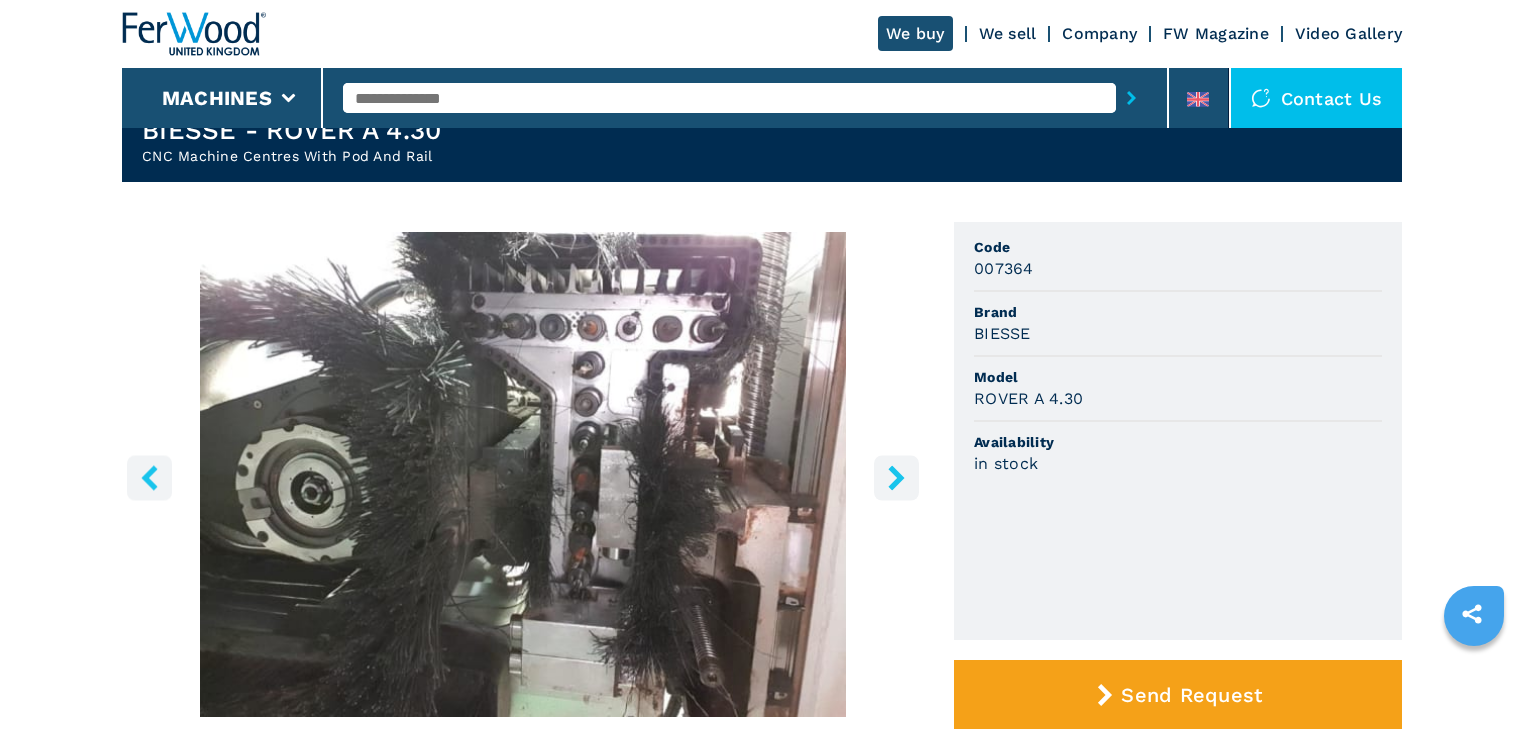 click 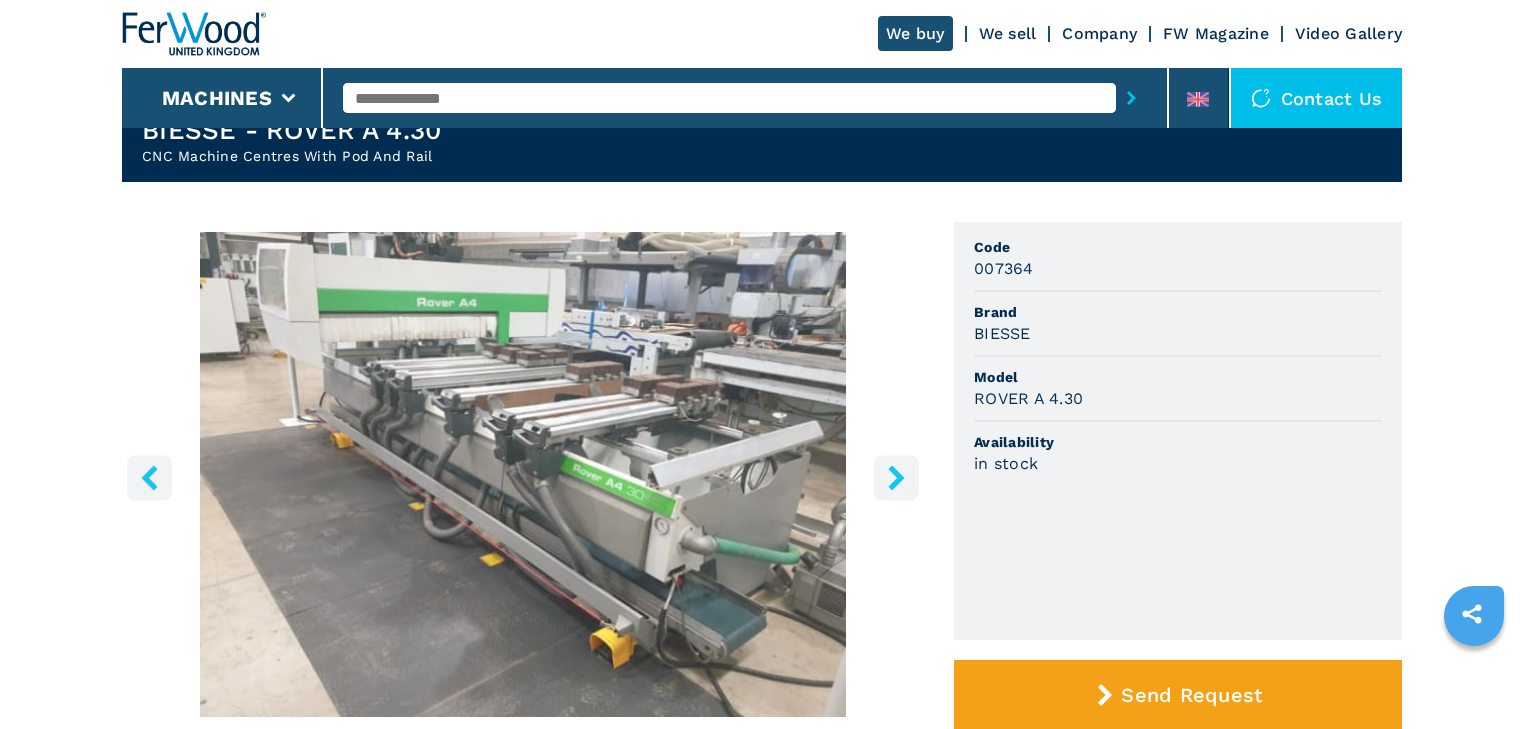 click 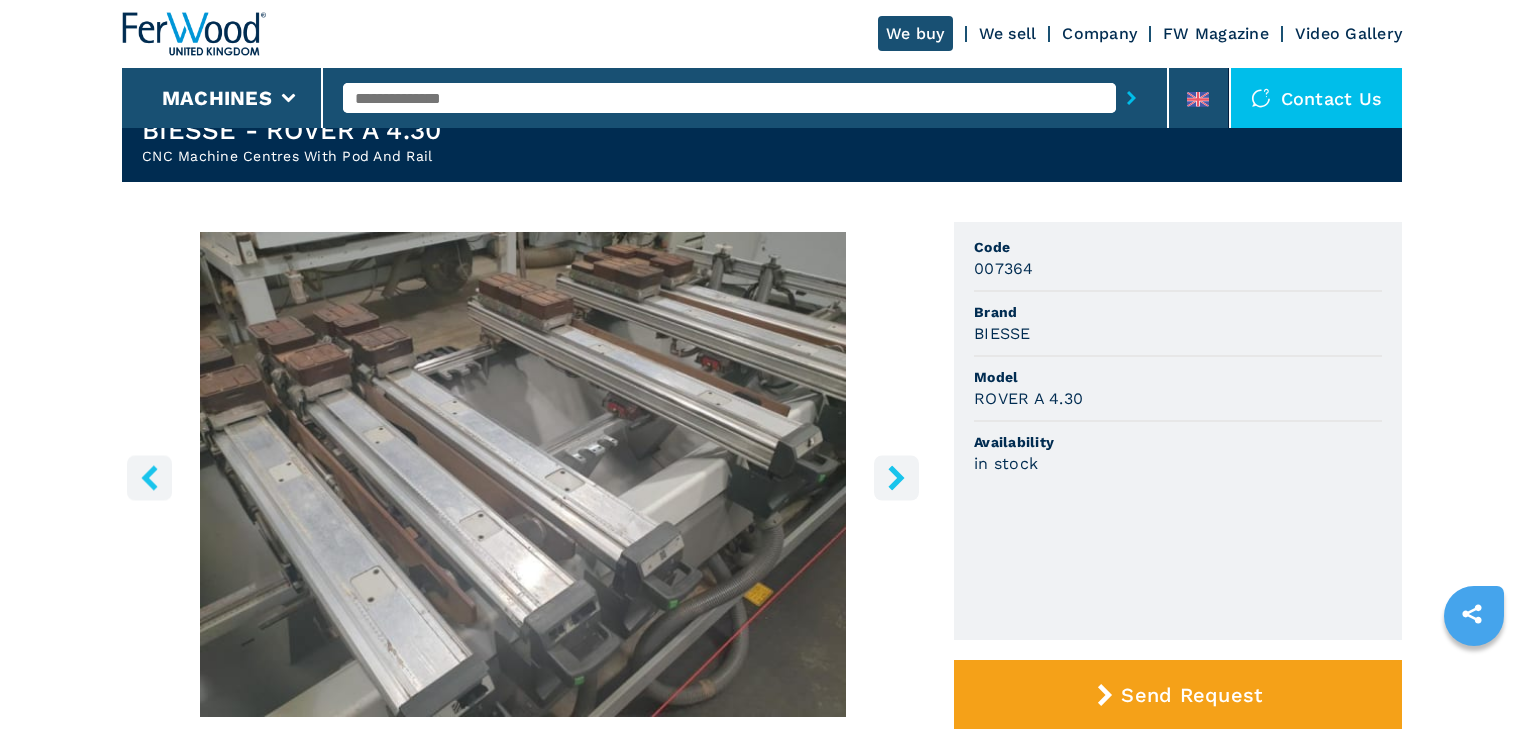 click 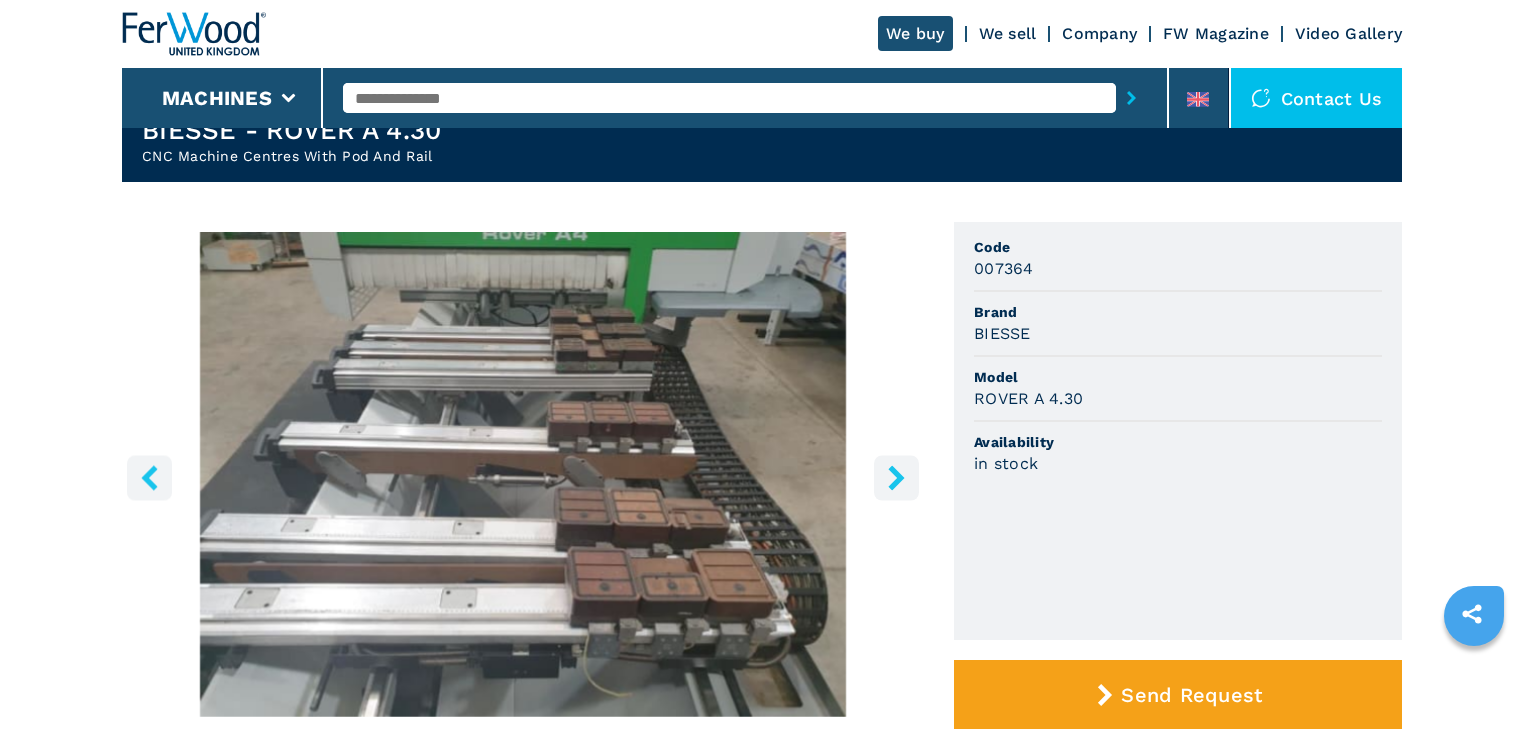 click 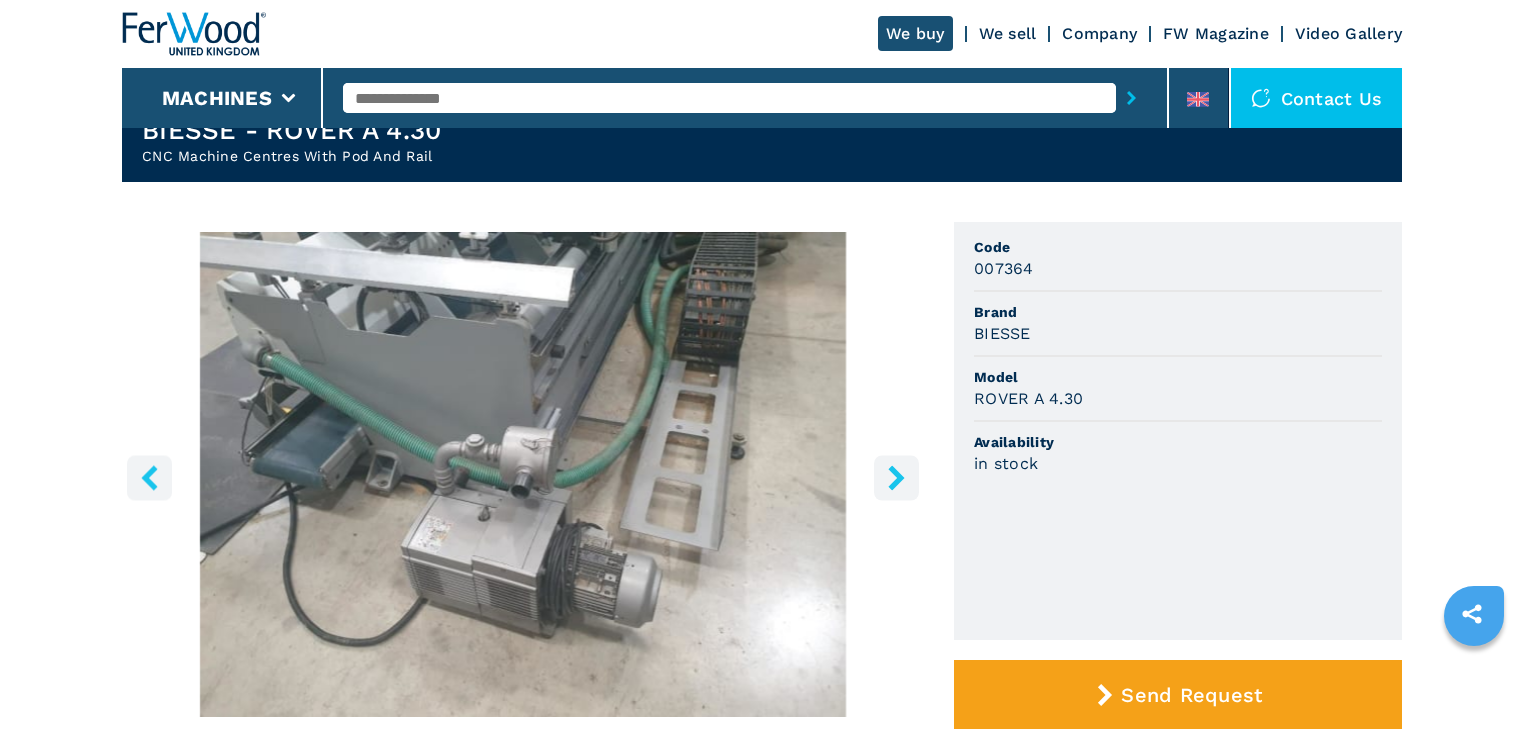 click at bounding box center (896, 477) 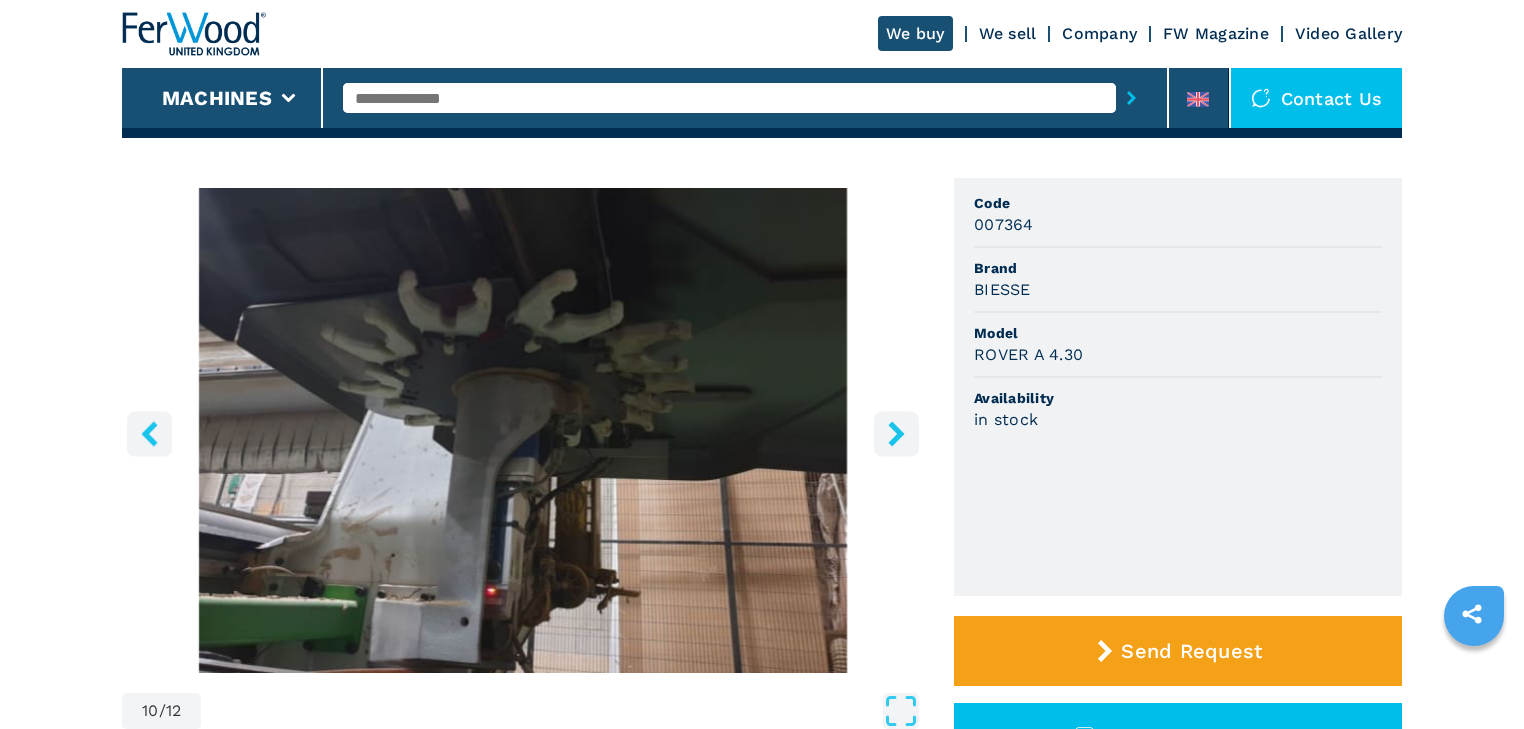 scroll, scrollTop: 160, scrollLeft: 0, axis: vertical 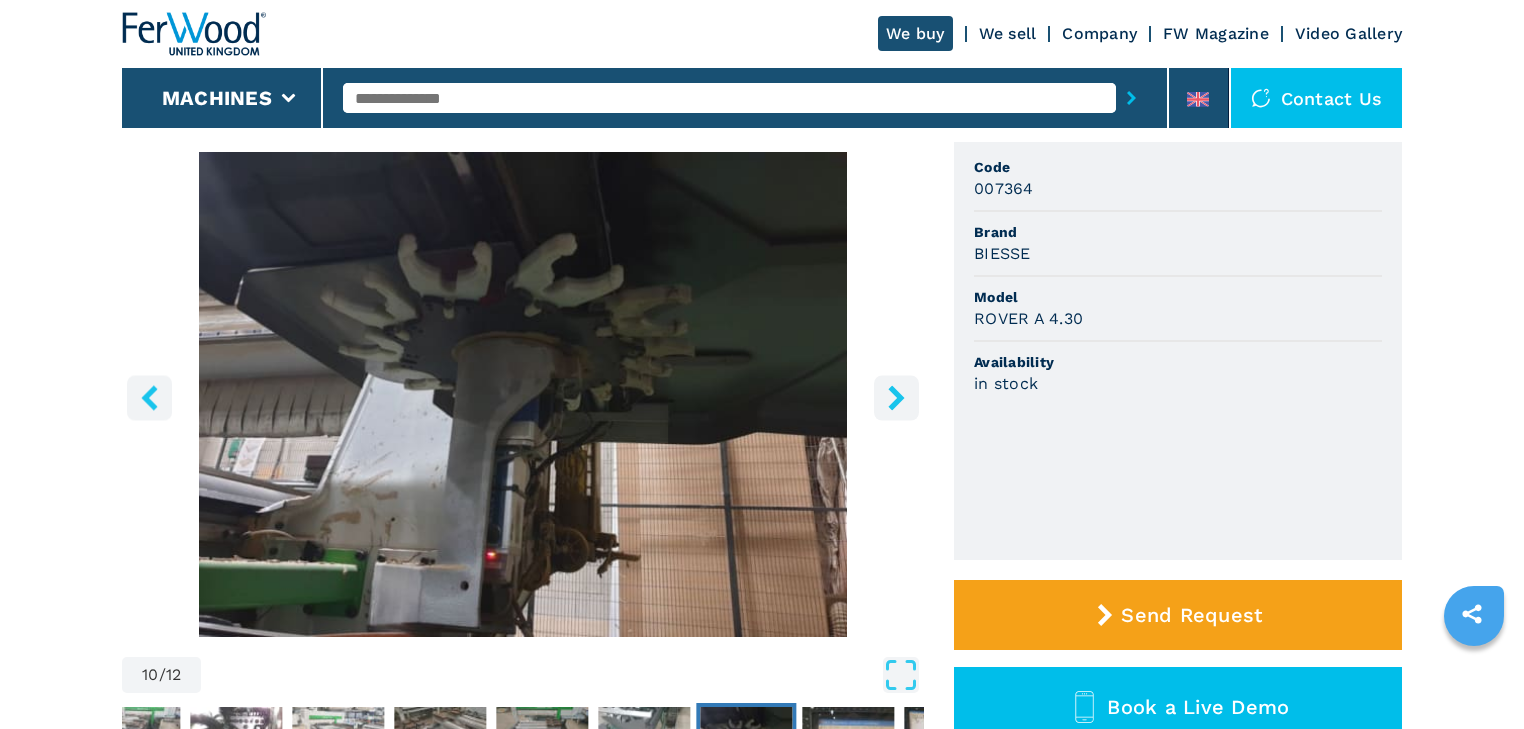 click at bounding box center (896, 397) 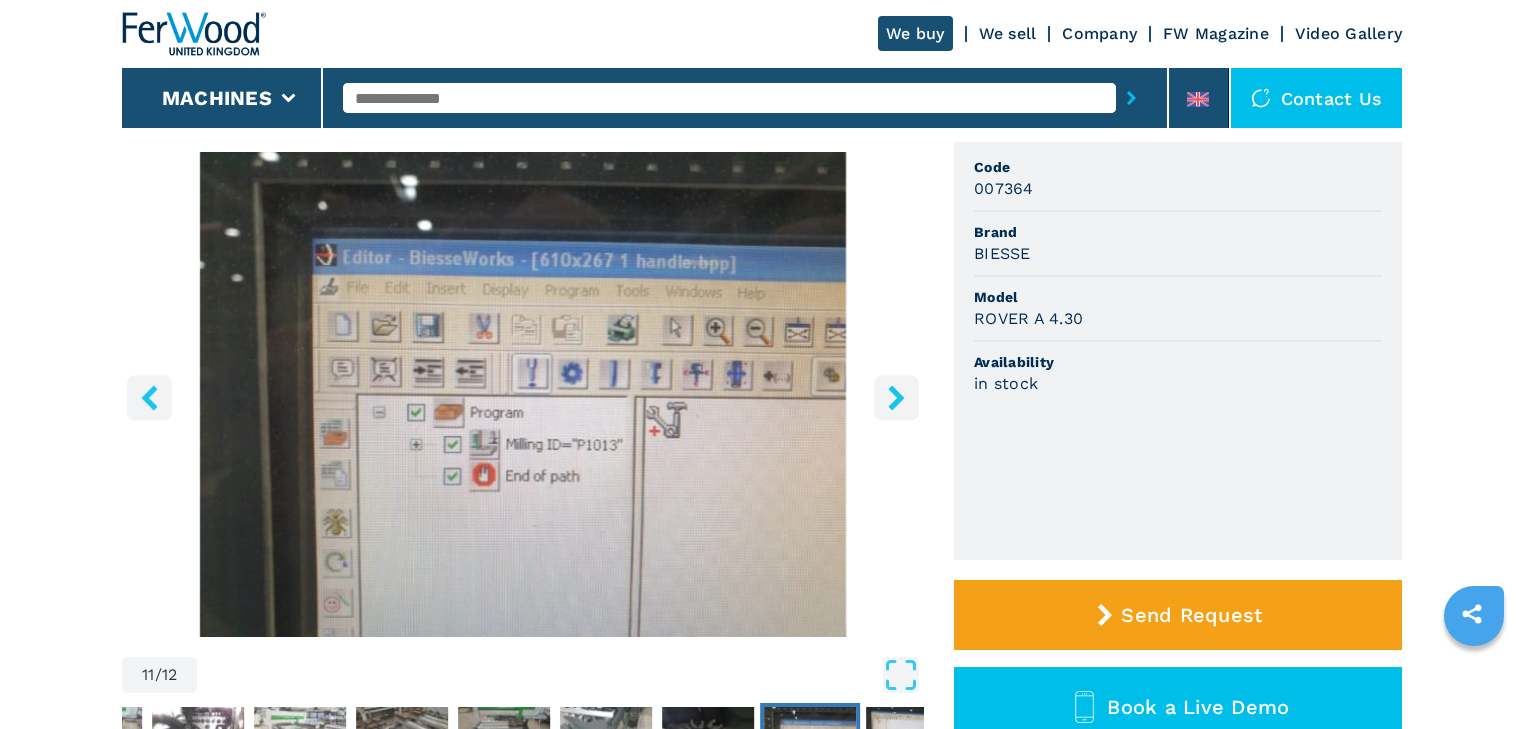 click at bounding box center [896, 397] 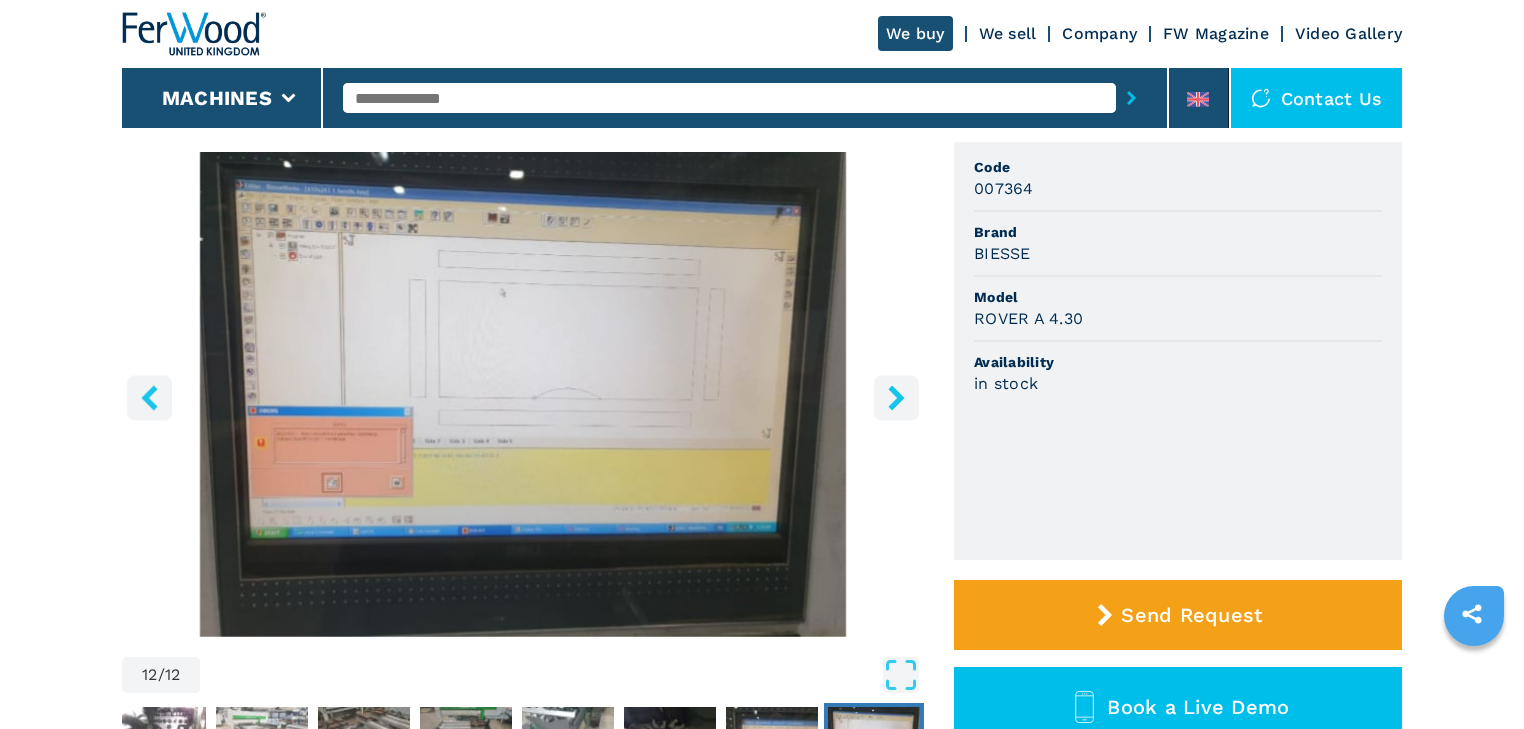 click at bounding box center [896, 397] 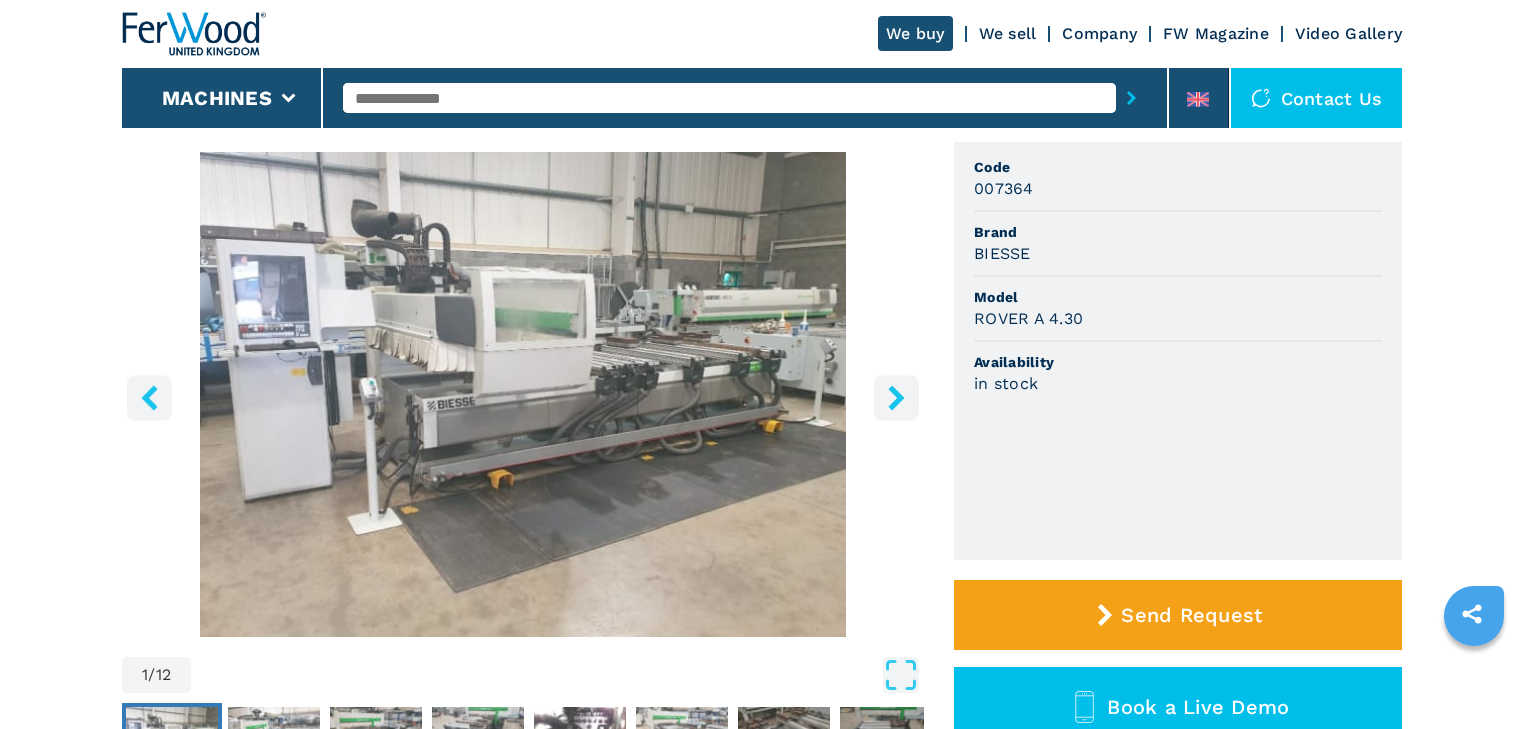 click 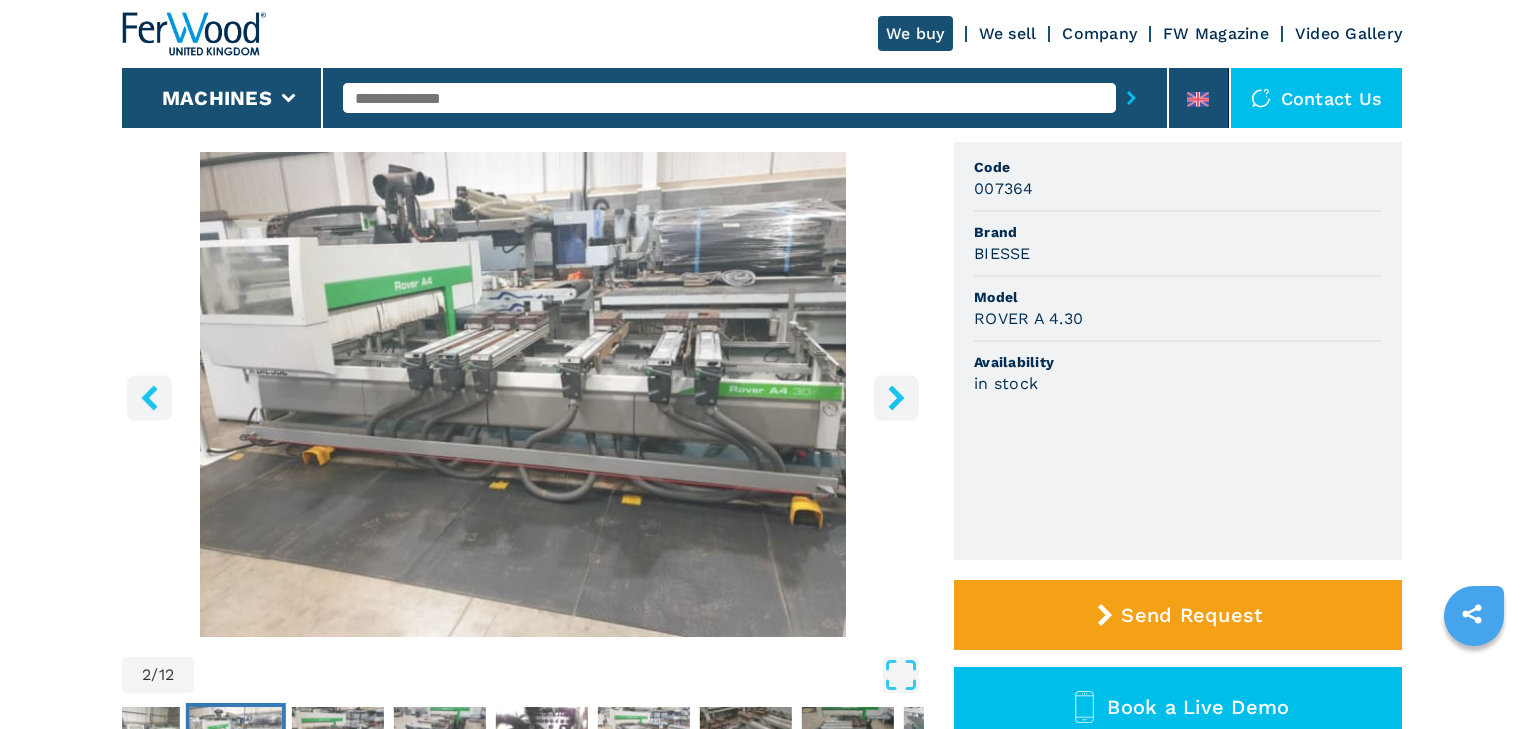 click 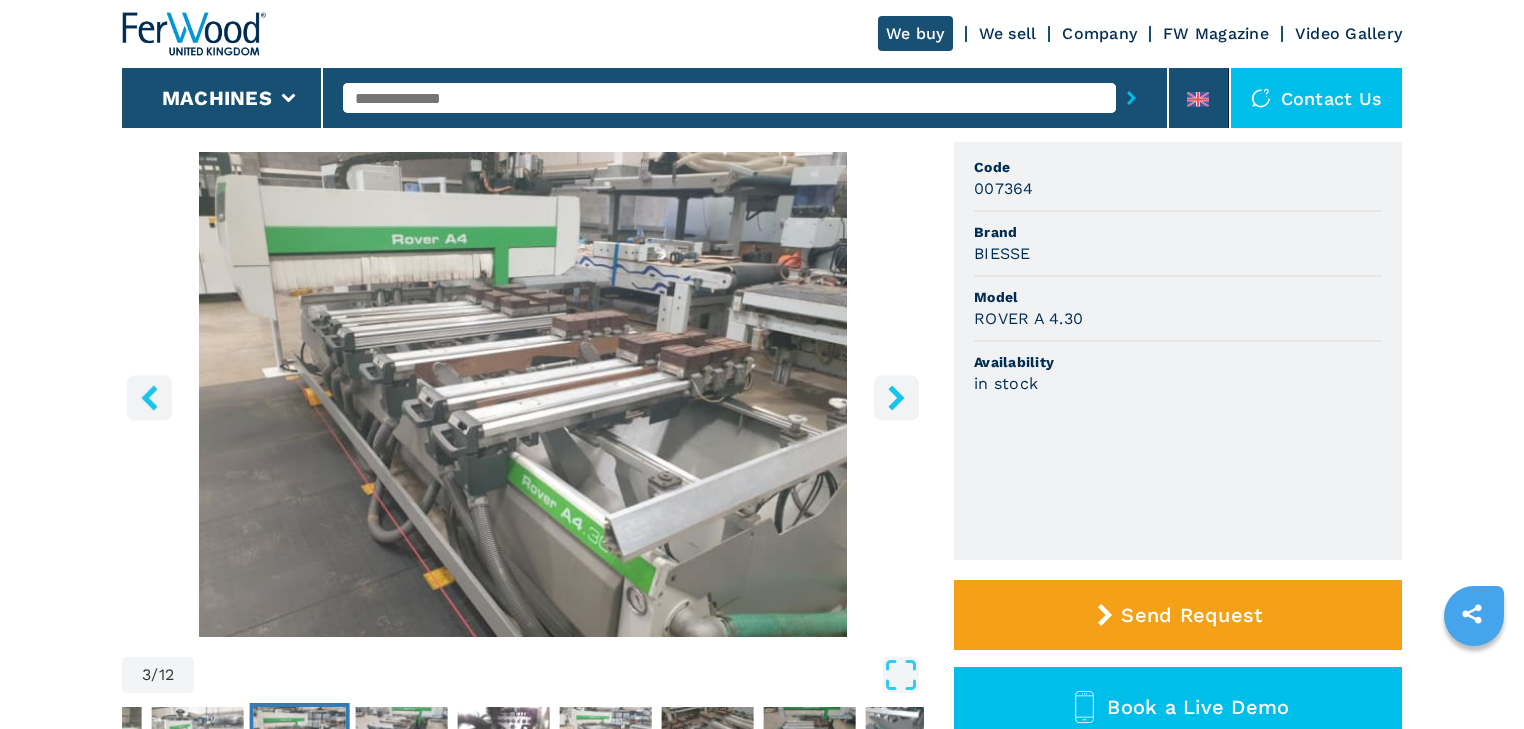 click 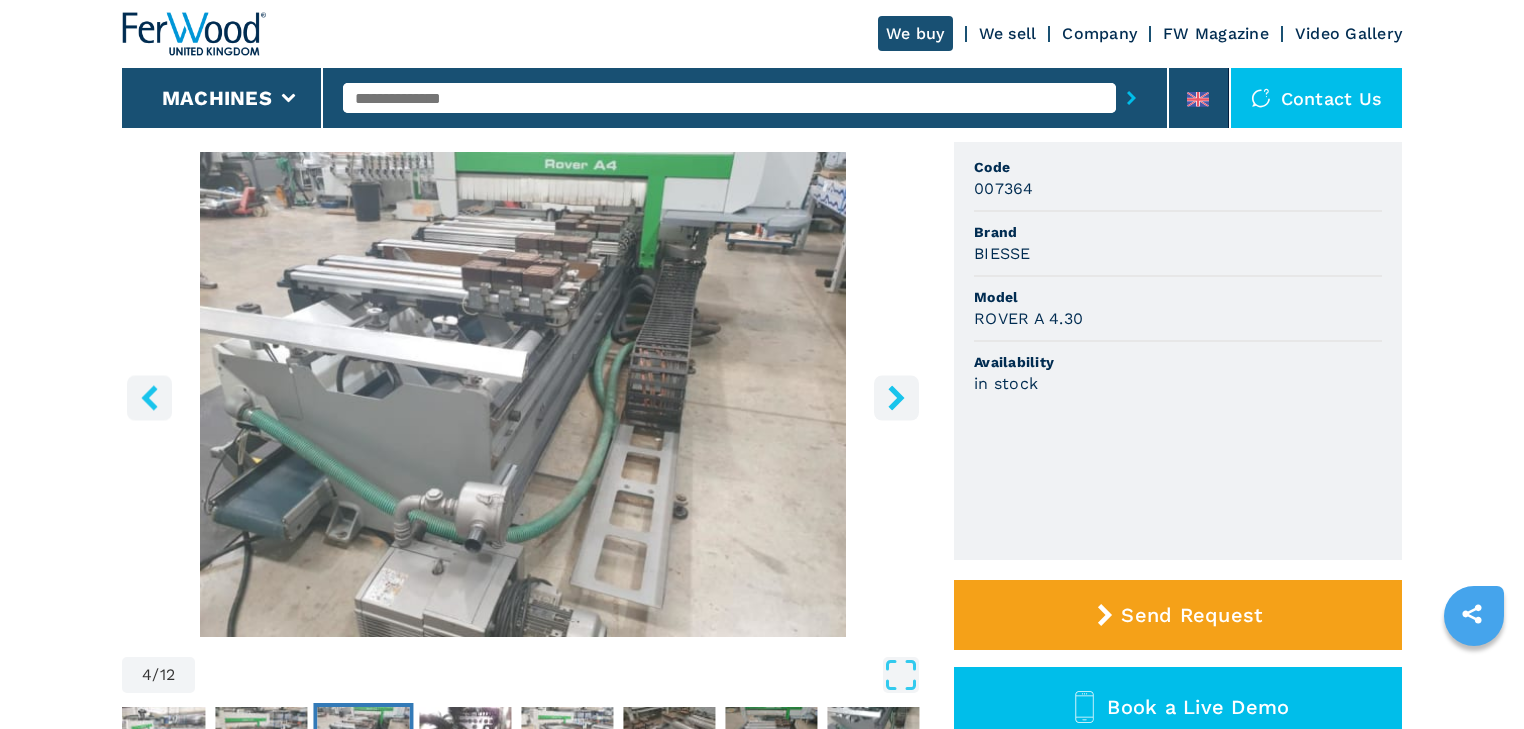 click 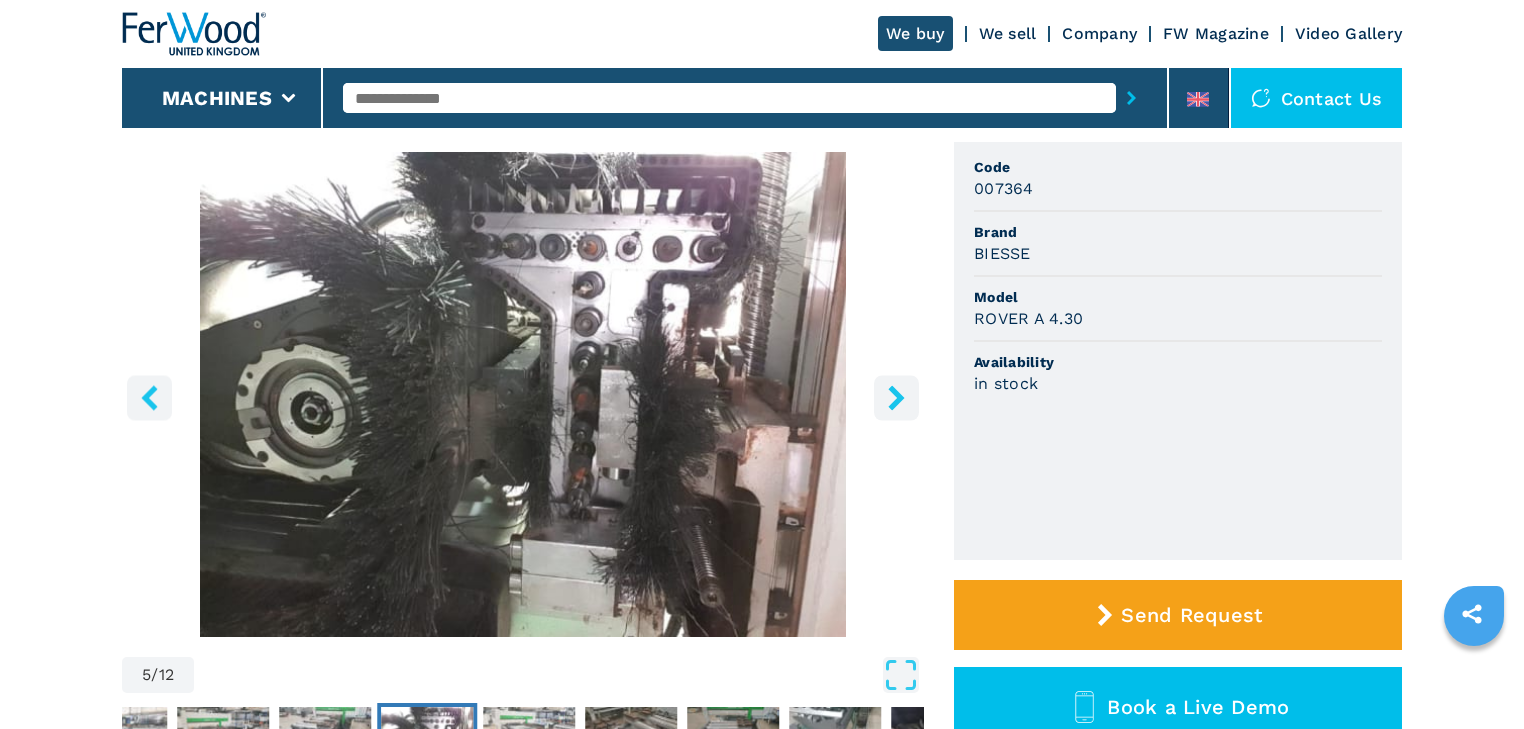 click 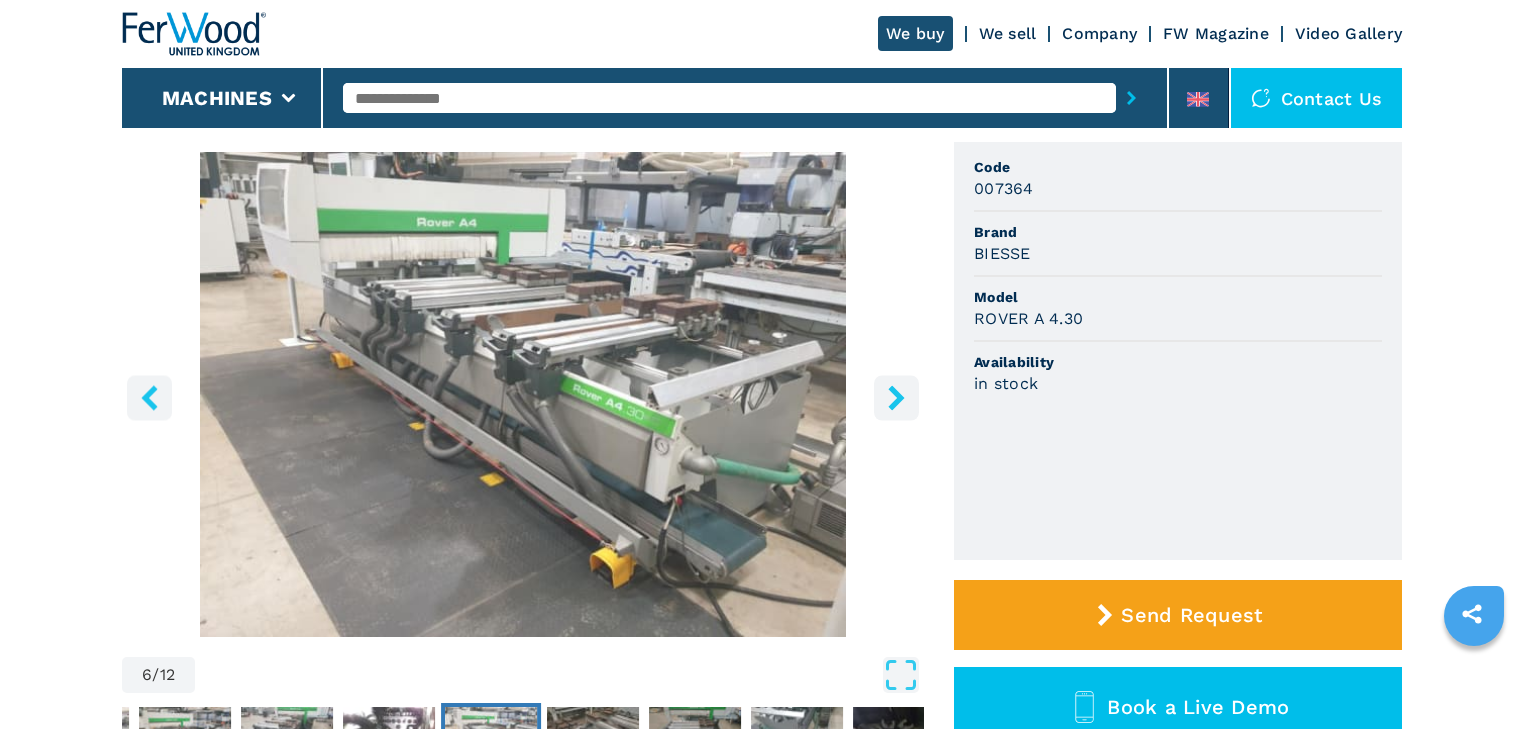 click 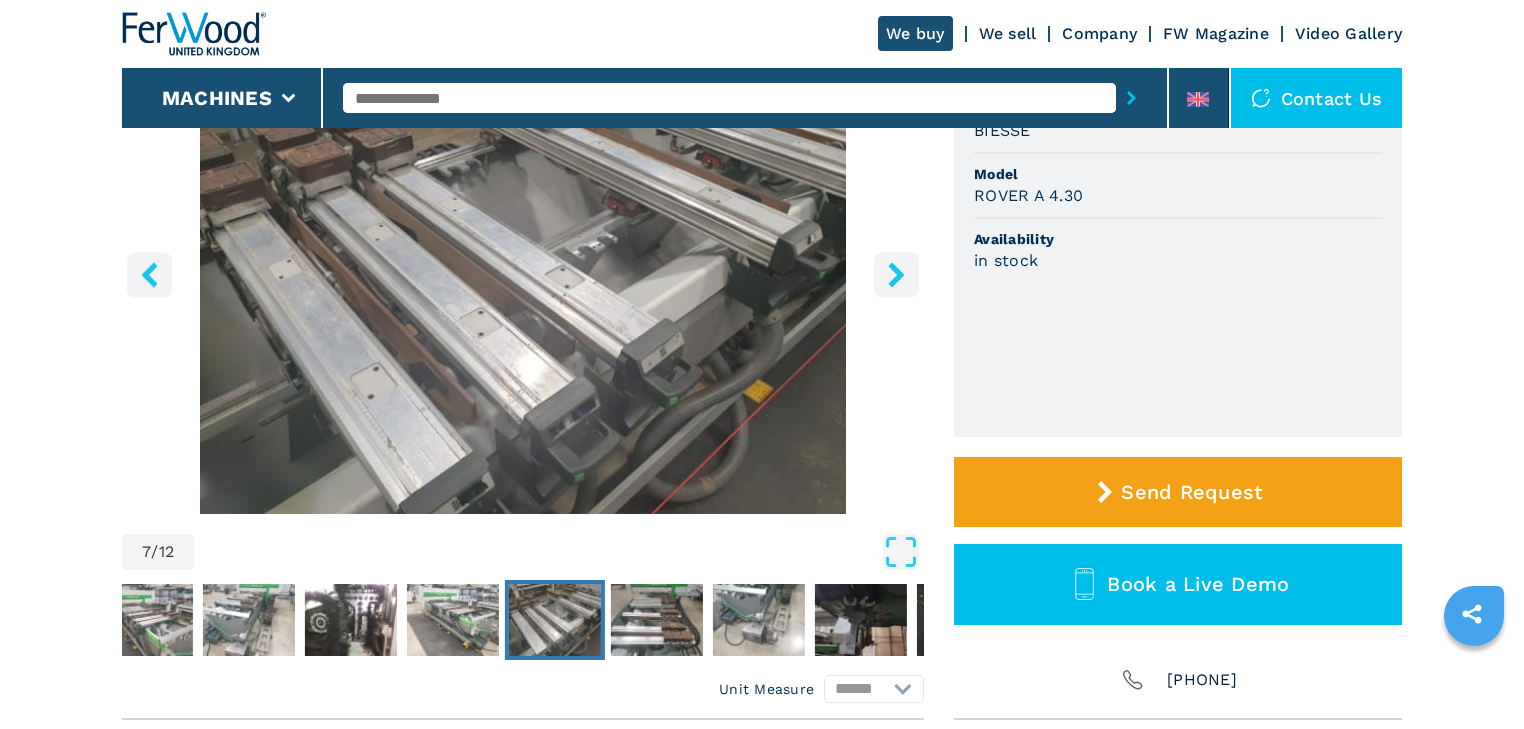 scroll, scrollTop: 160, scrollLeft: 0, axis: vertical 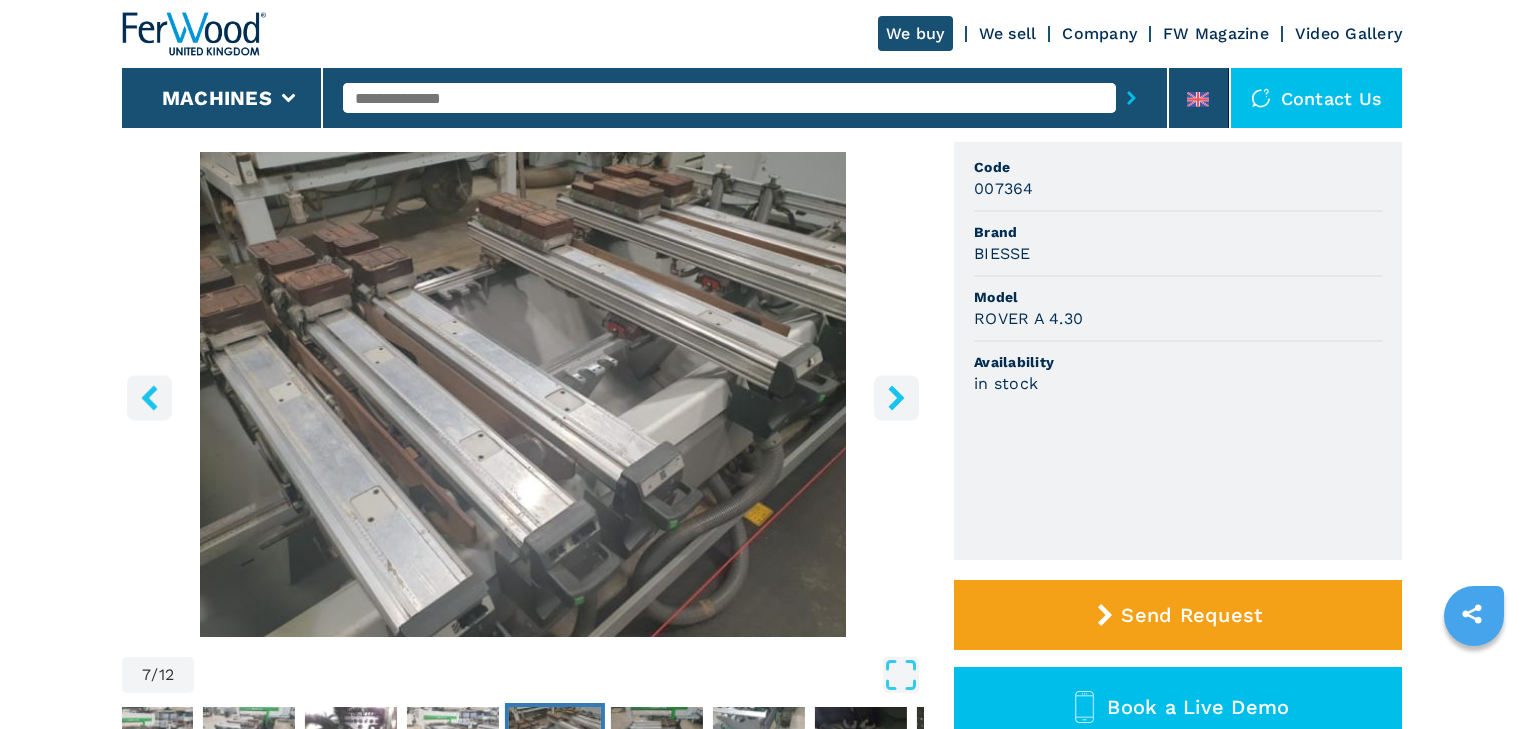 click 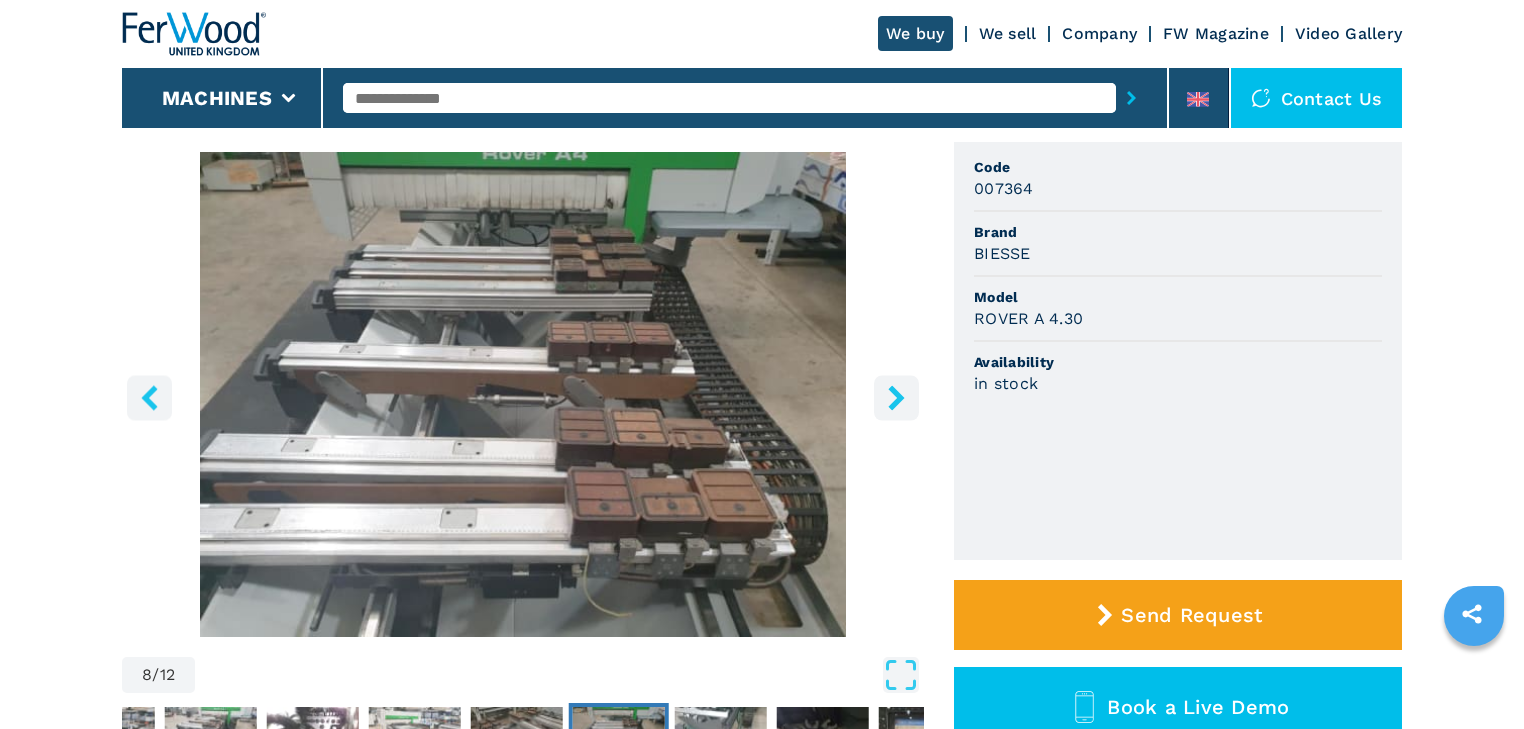 click 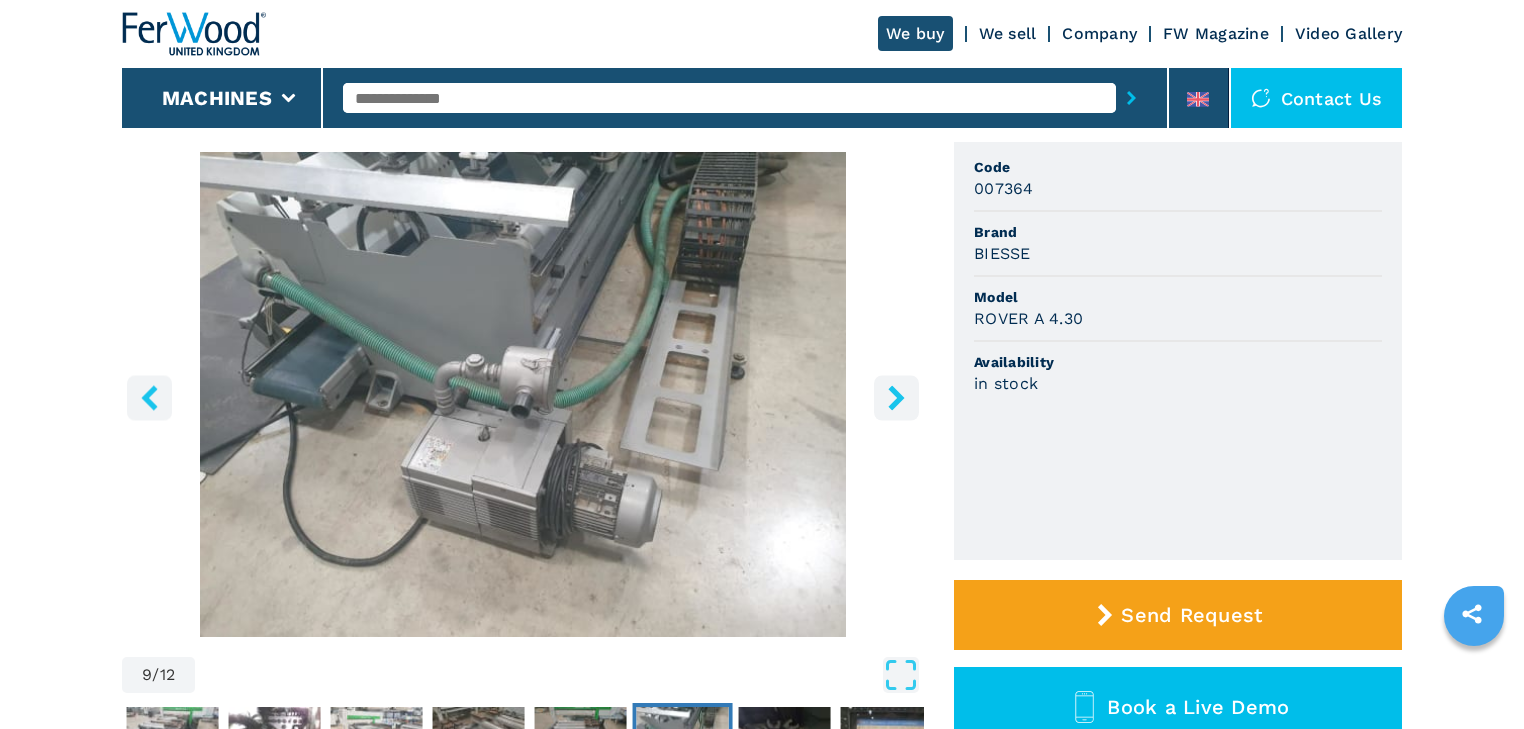 click 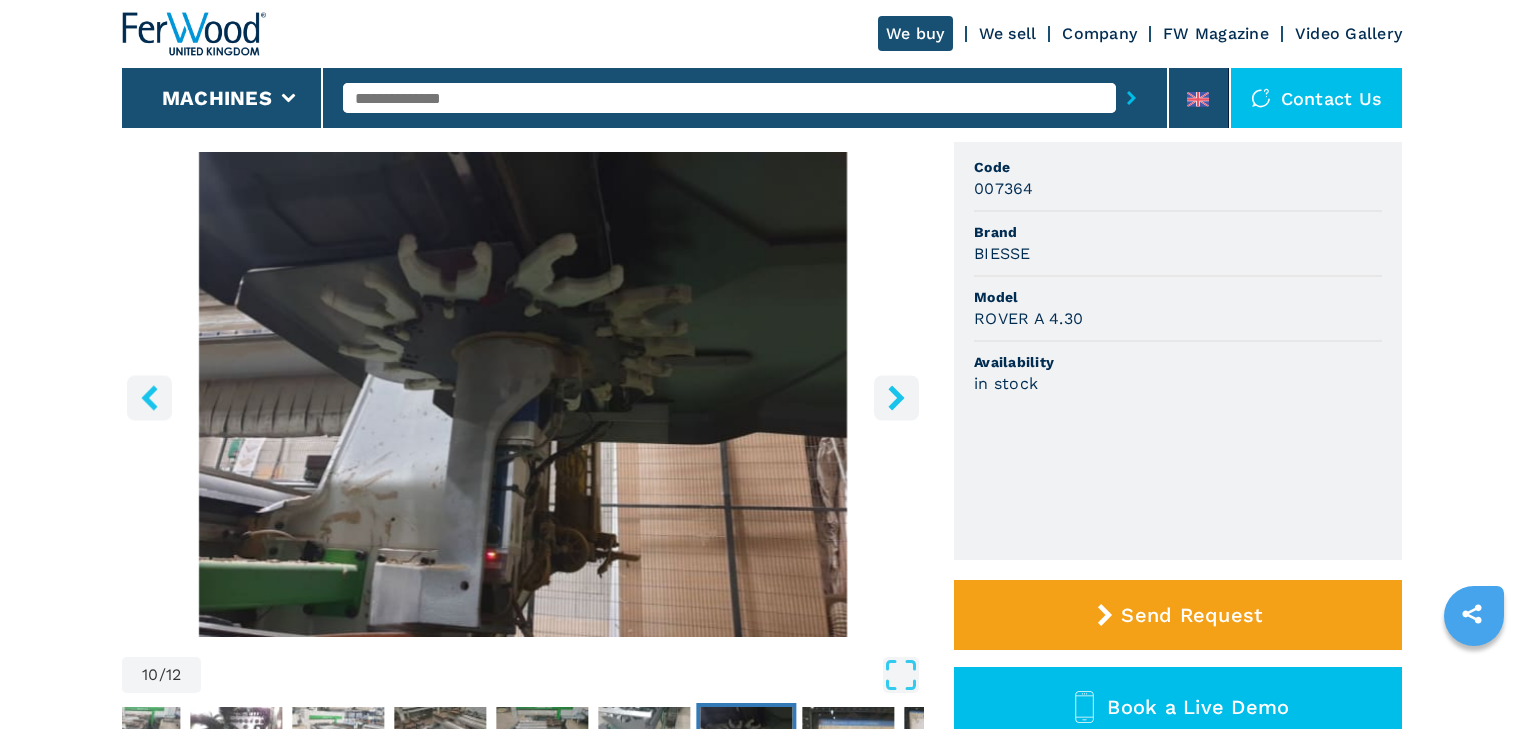 click 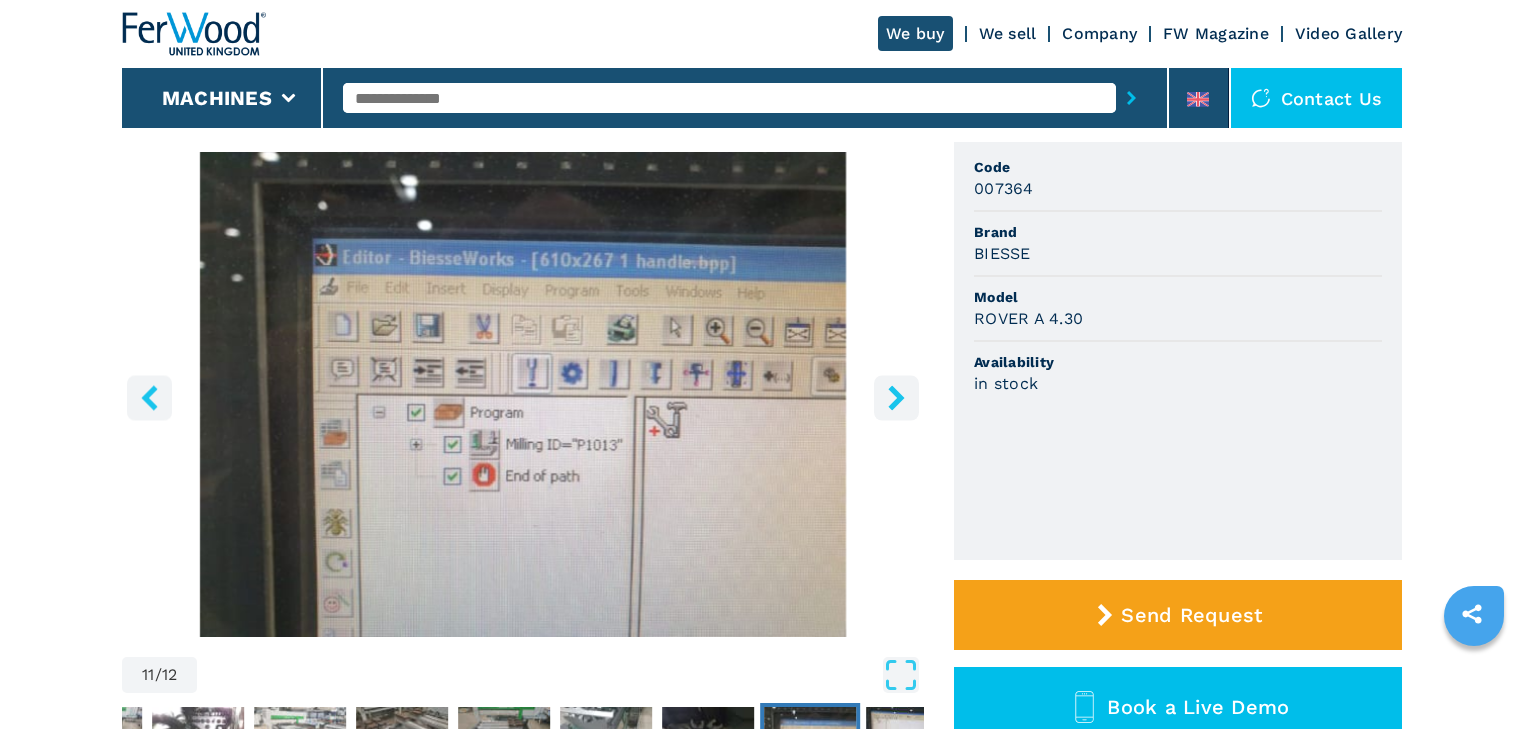 click 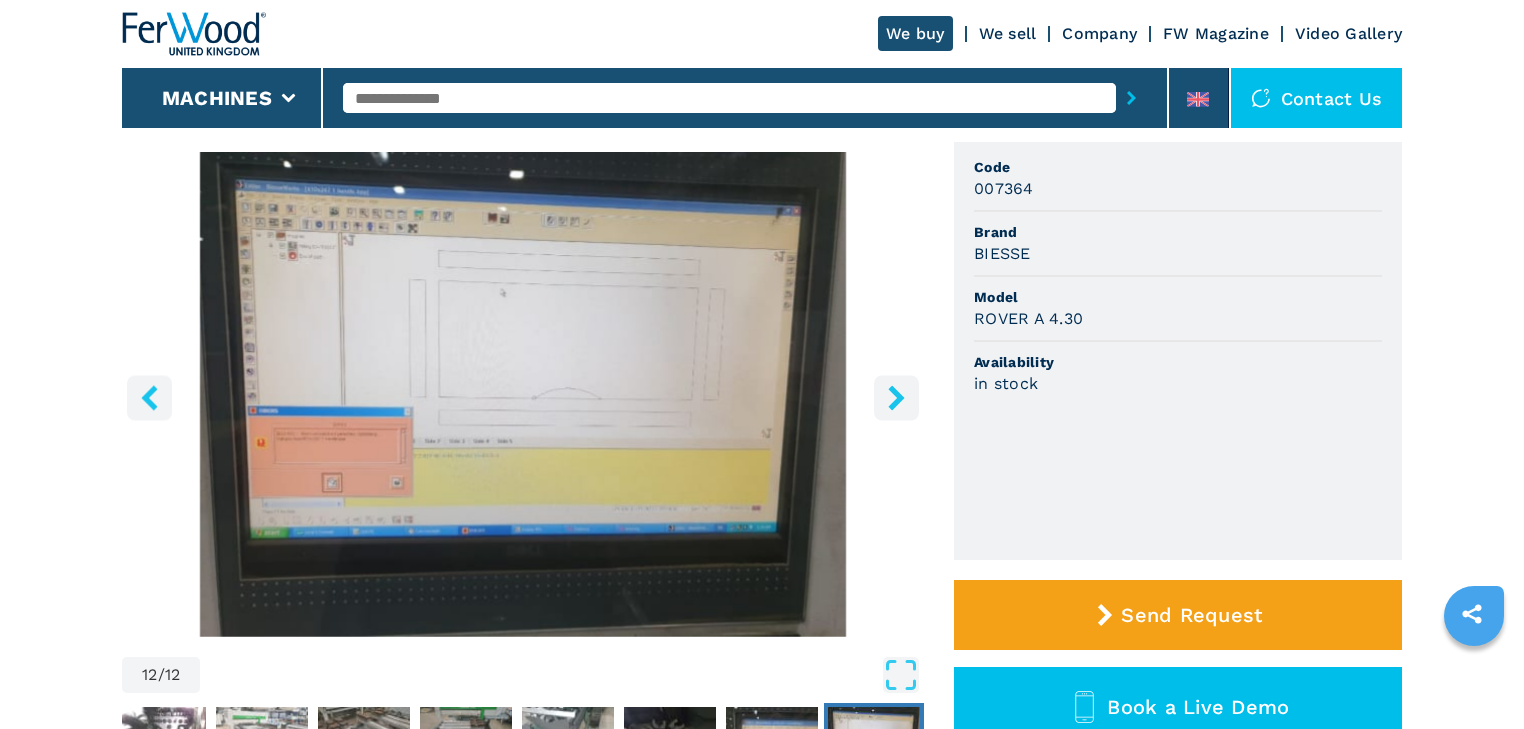 click 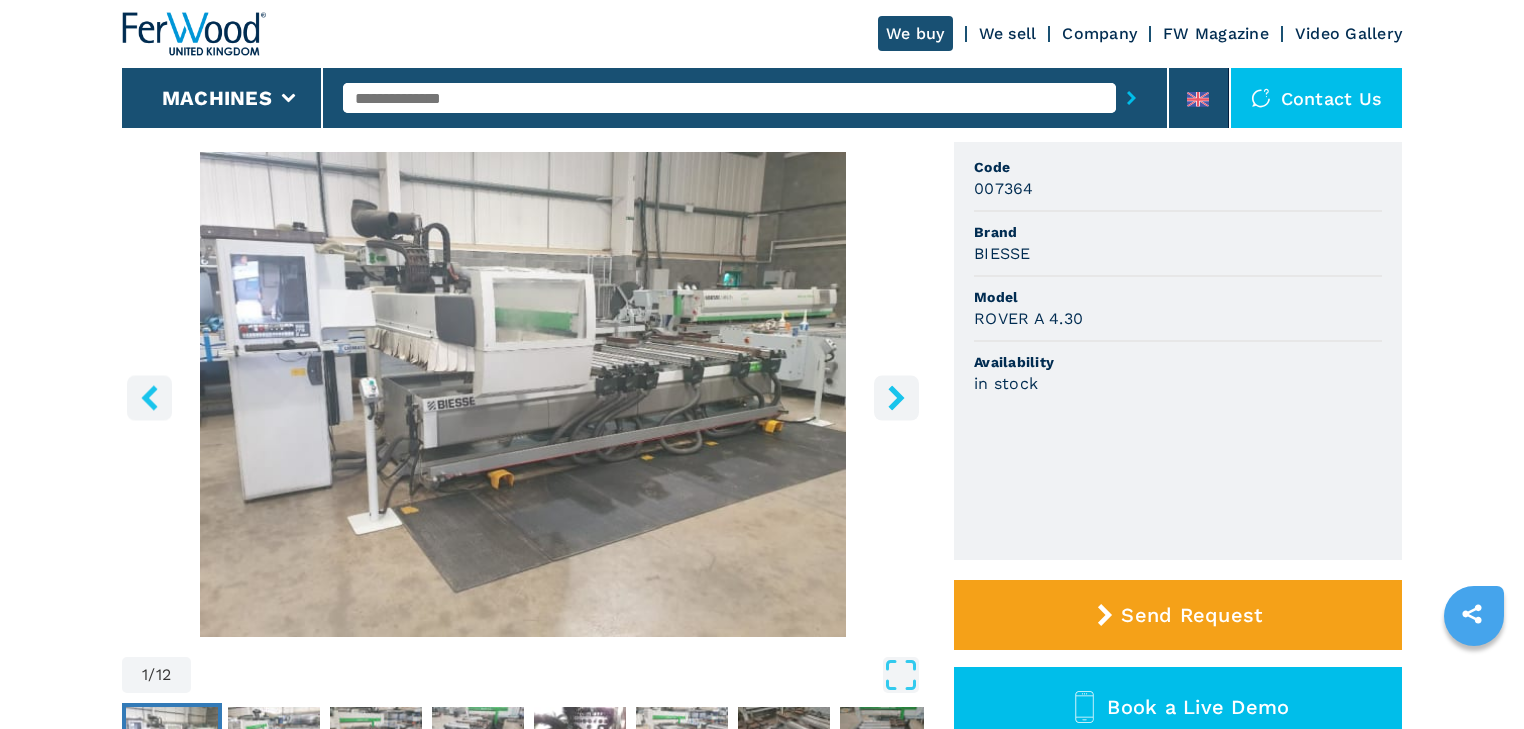 click at bounding box center (523, 394) 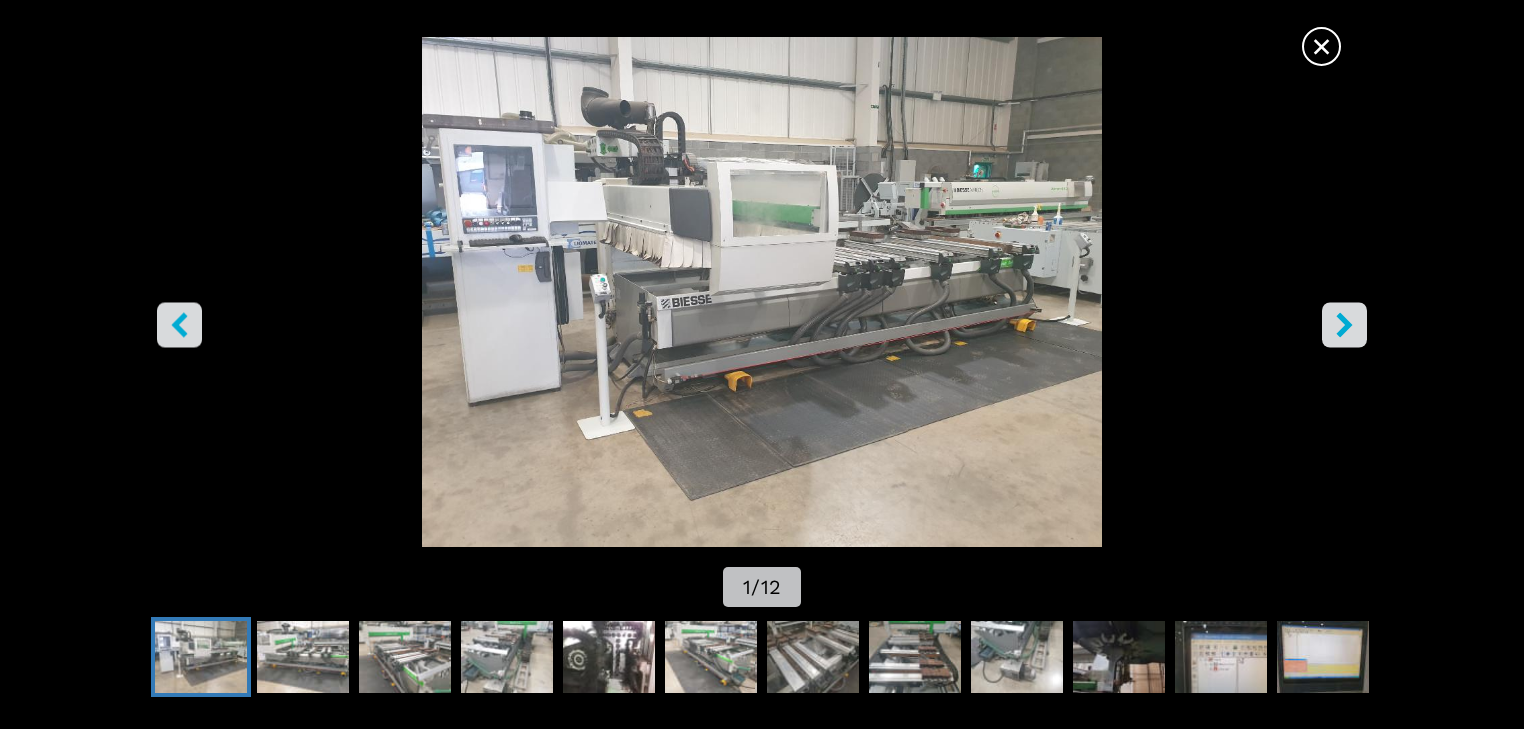 click 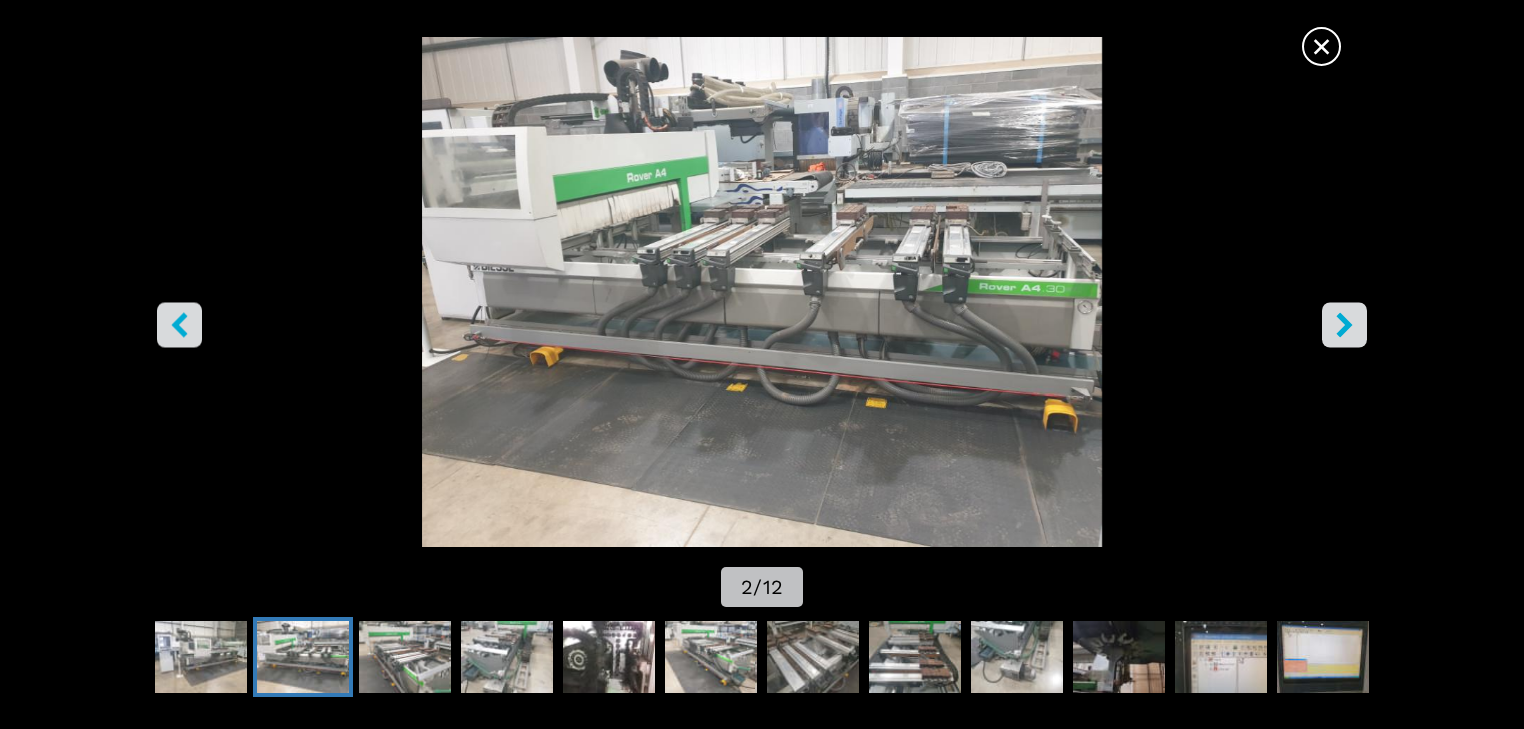 click 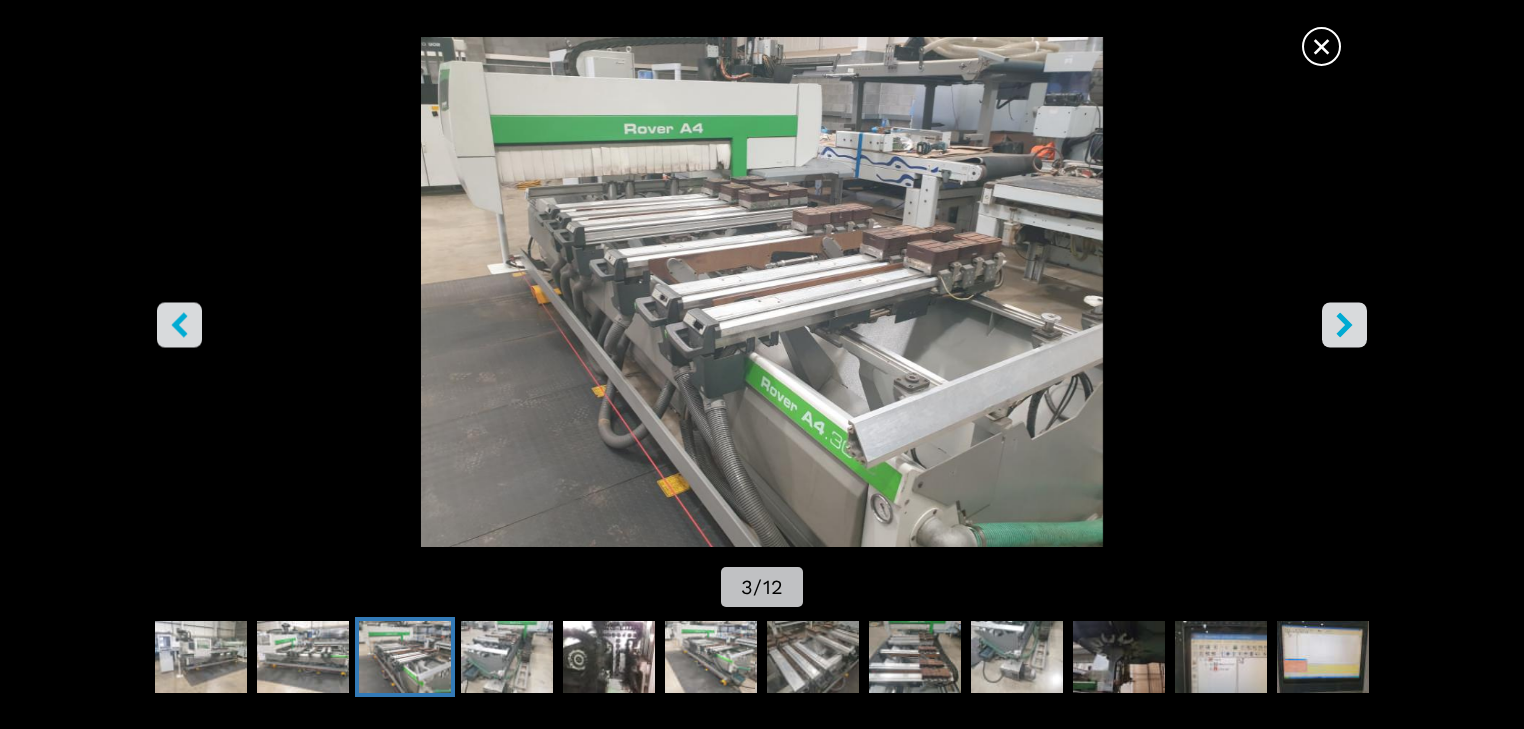 click 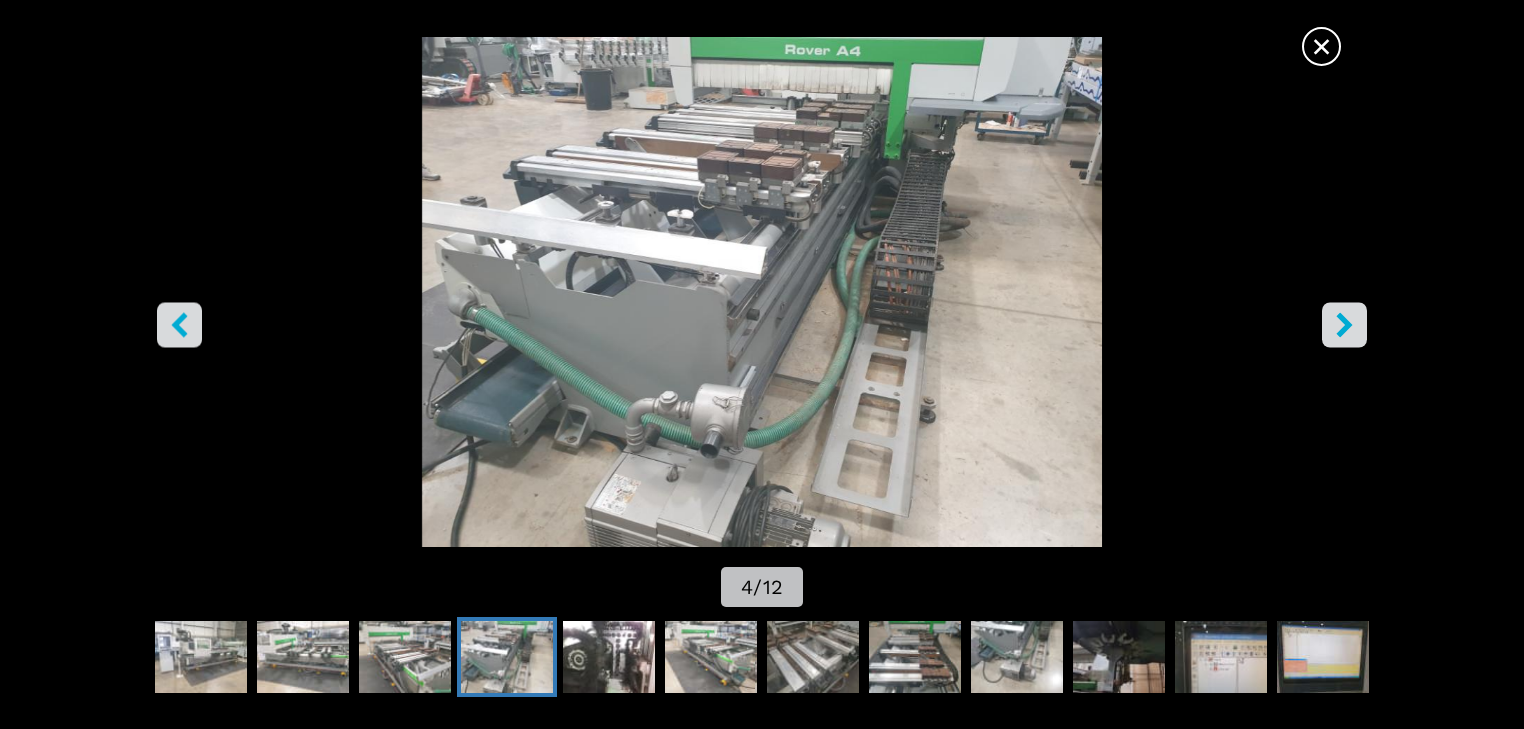click 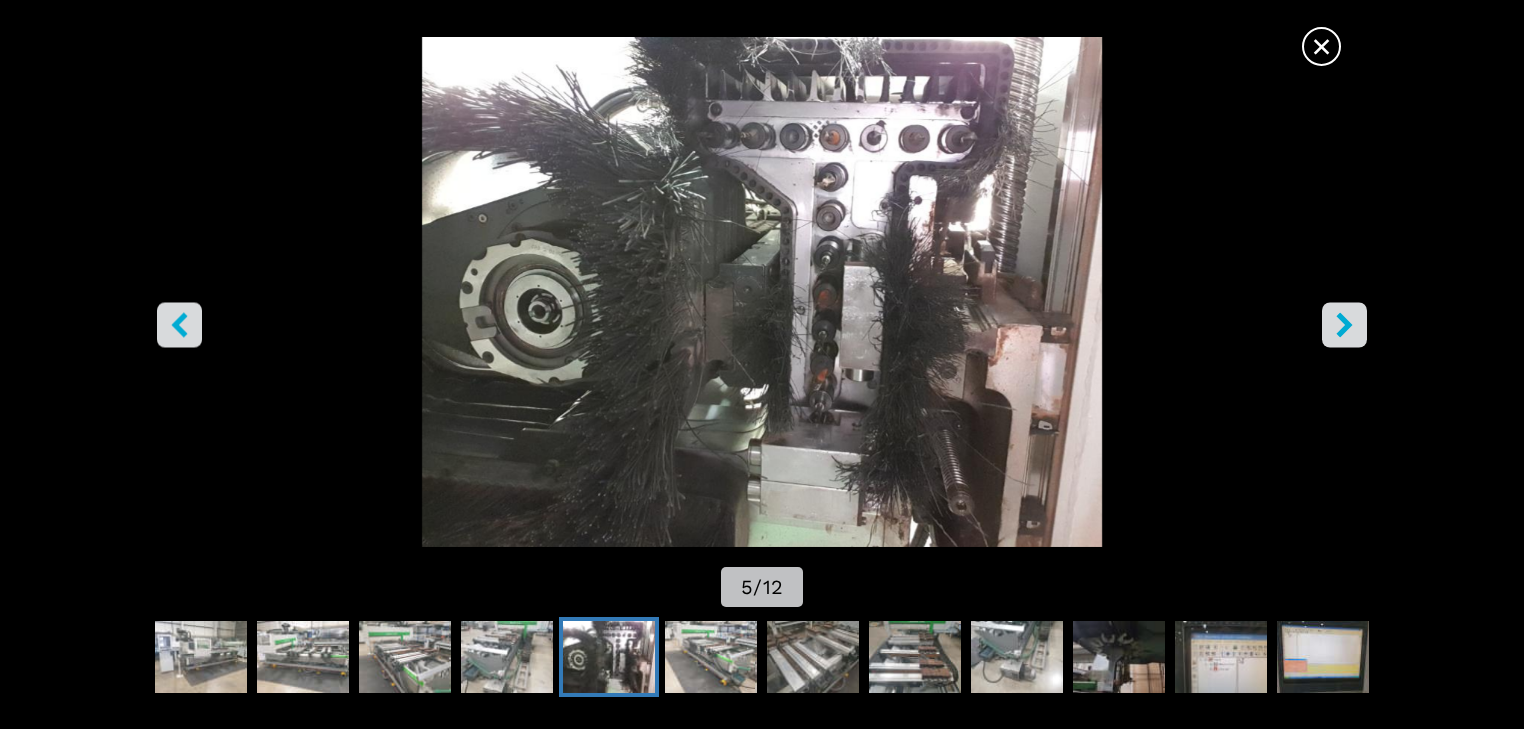 click 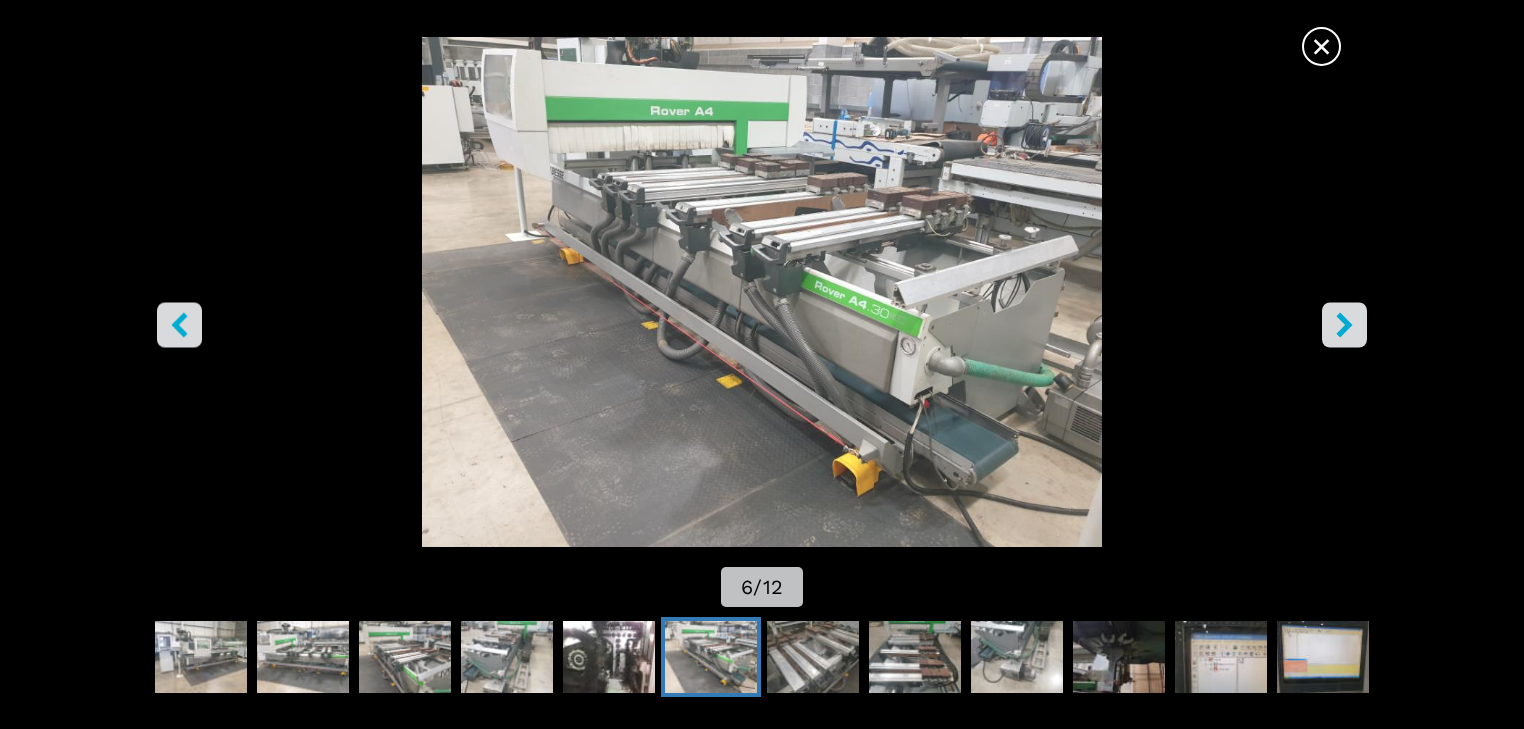 click 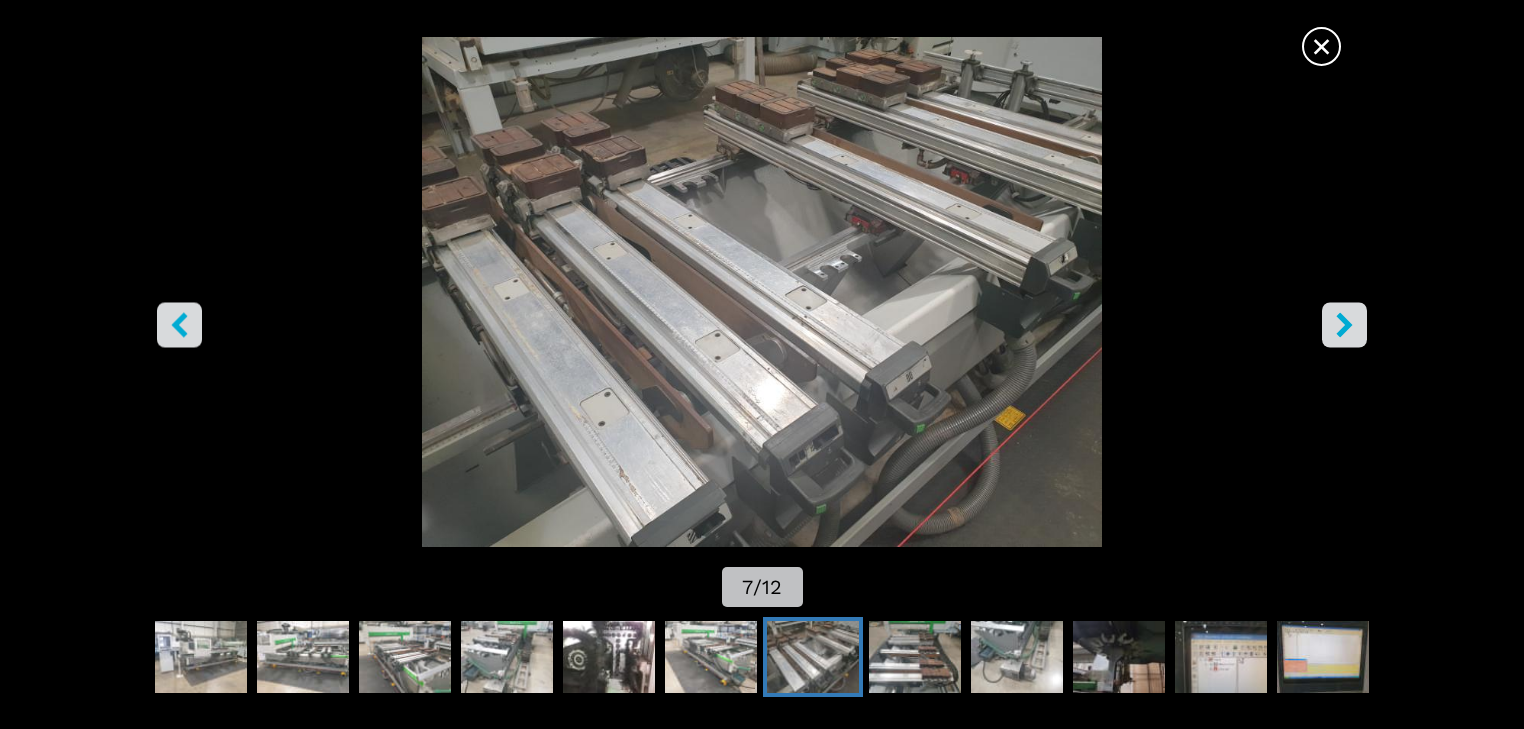 click 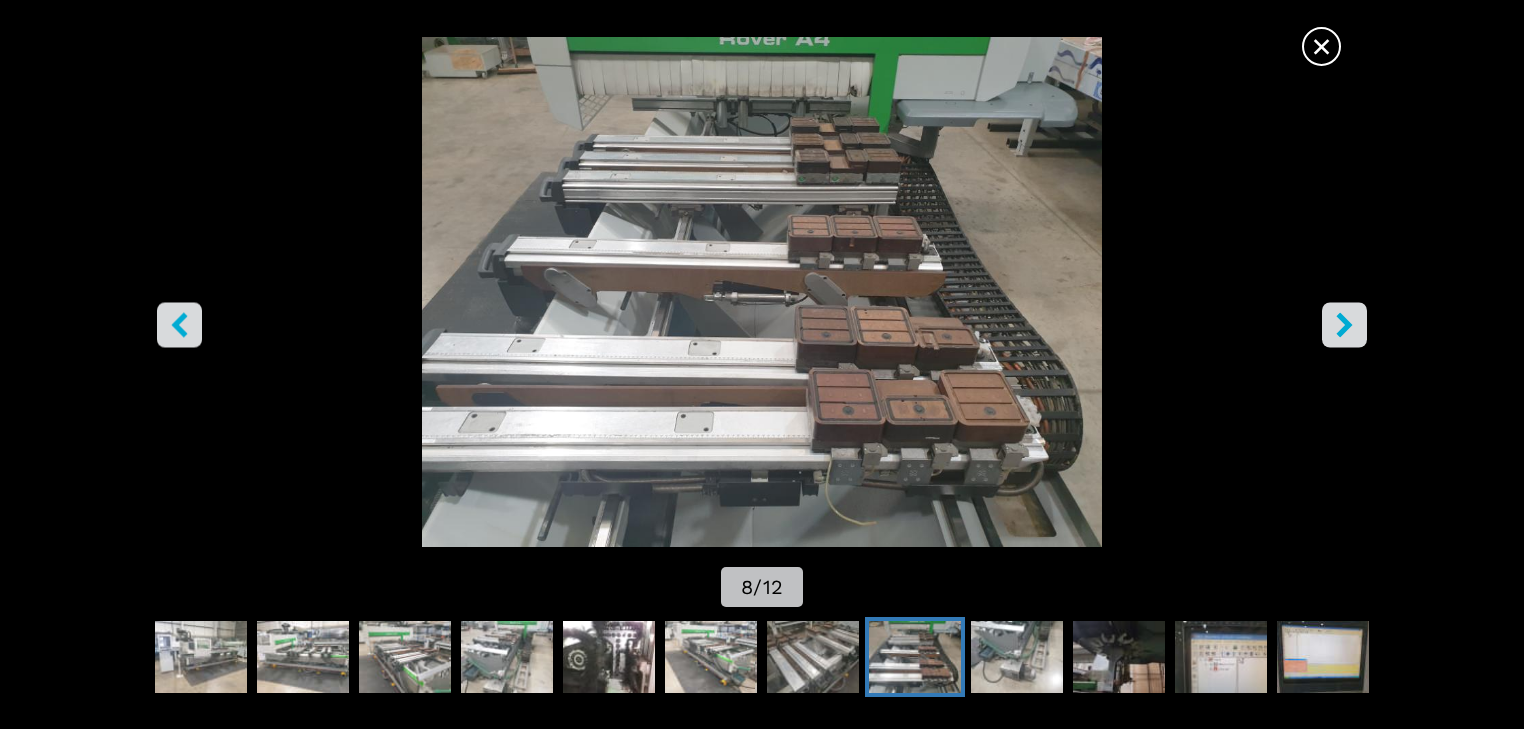 click 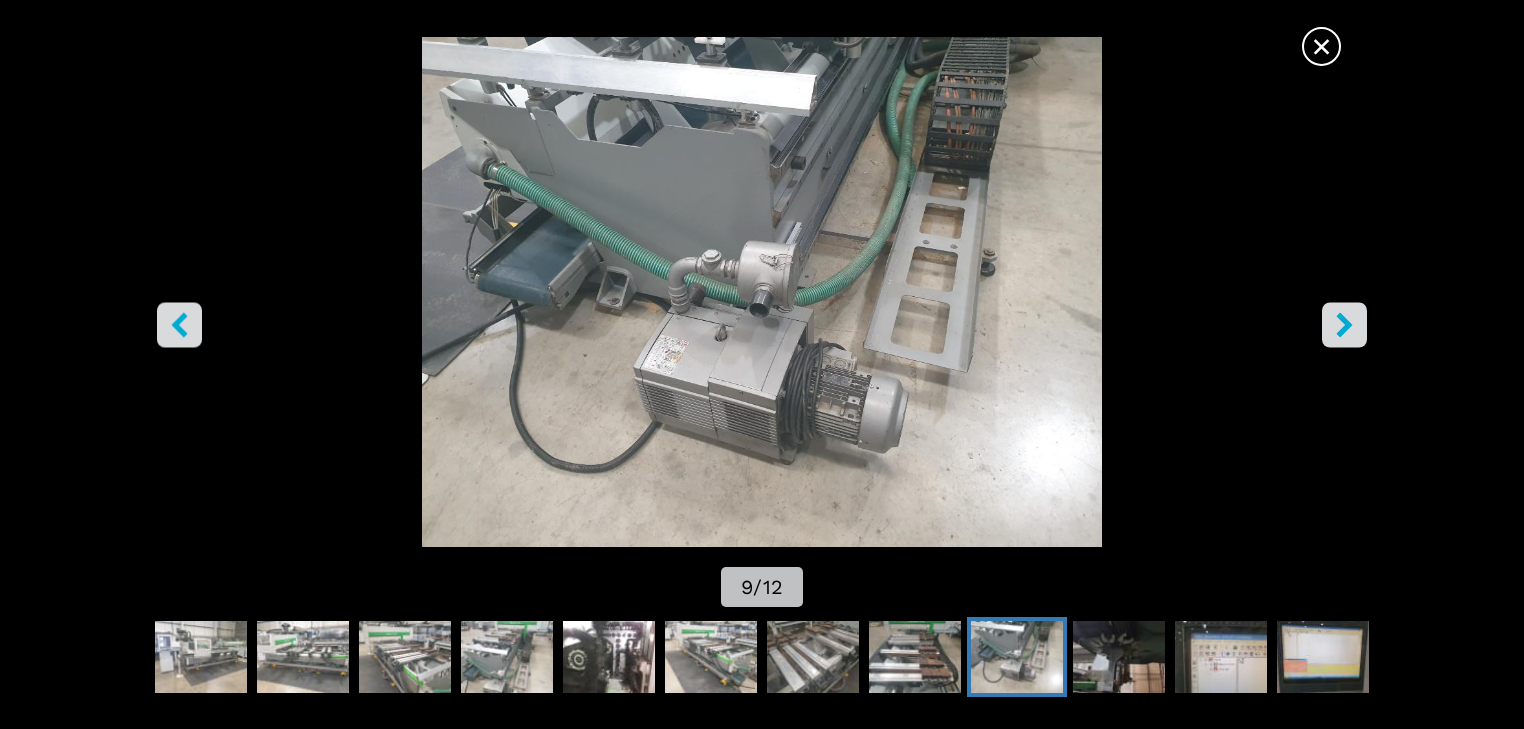 scroll, scrollTop: 0, scrollLeft: 0, axis: both 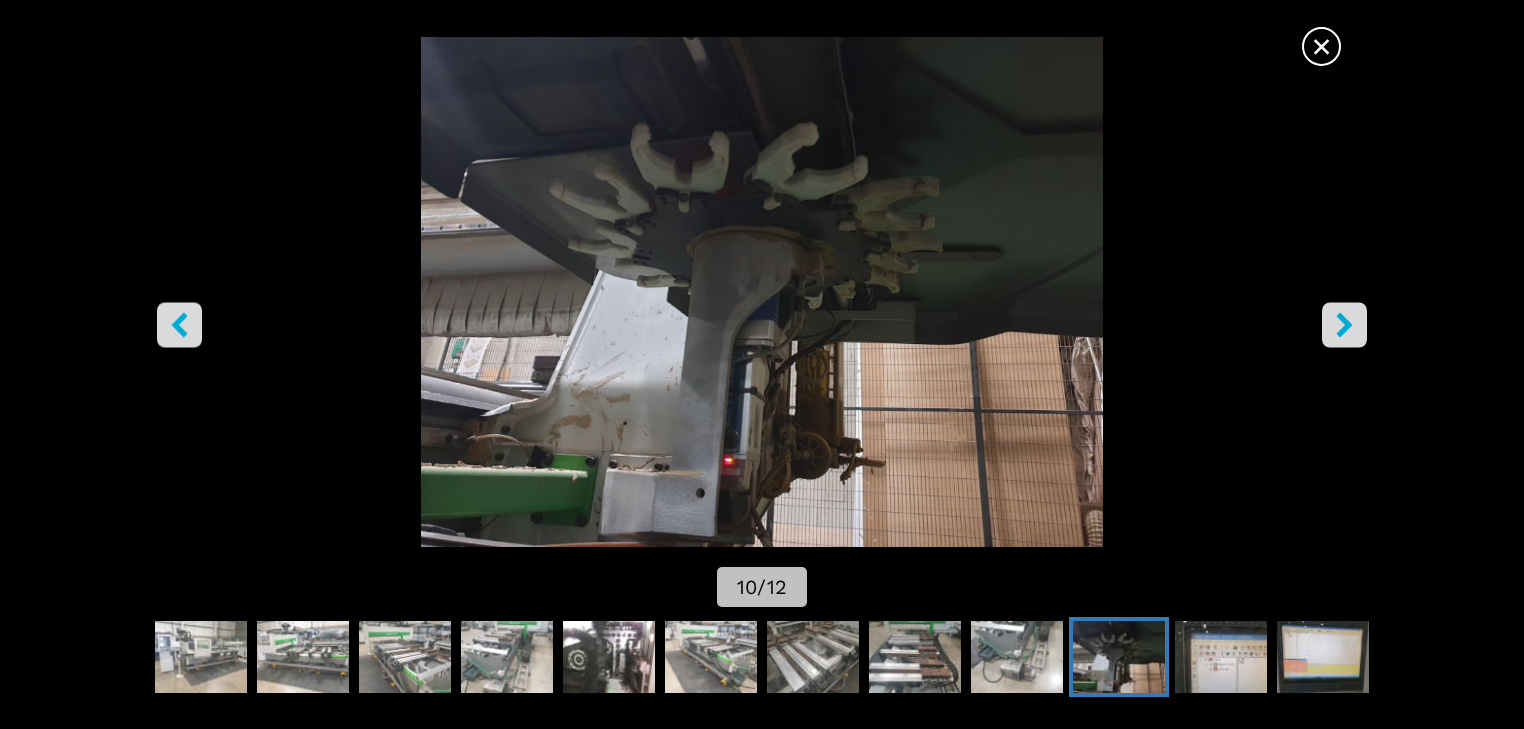 click 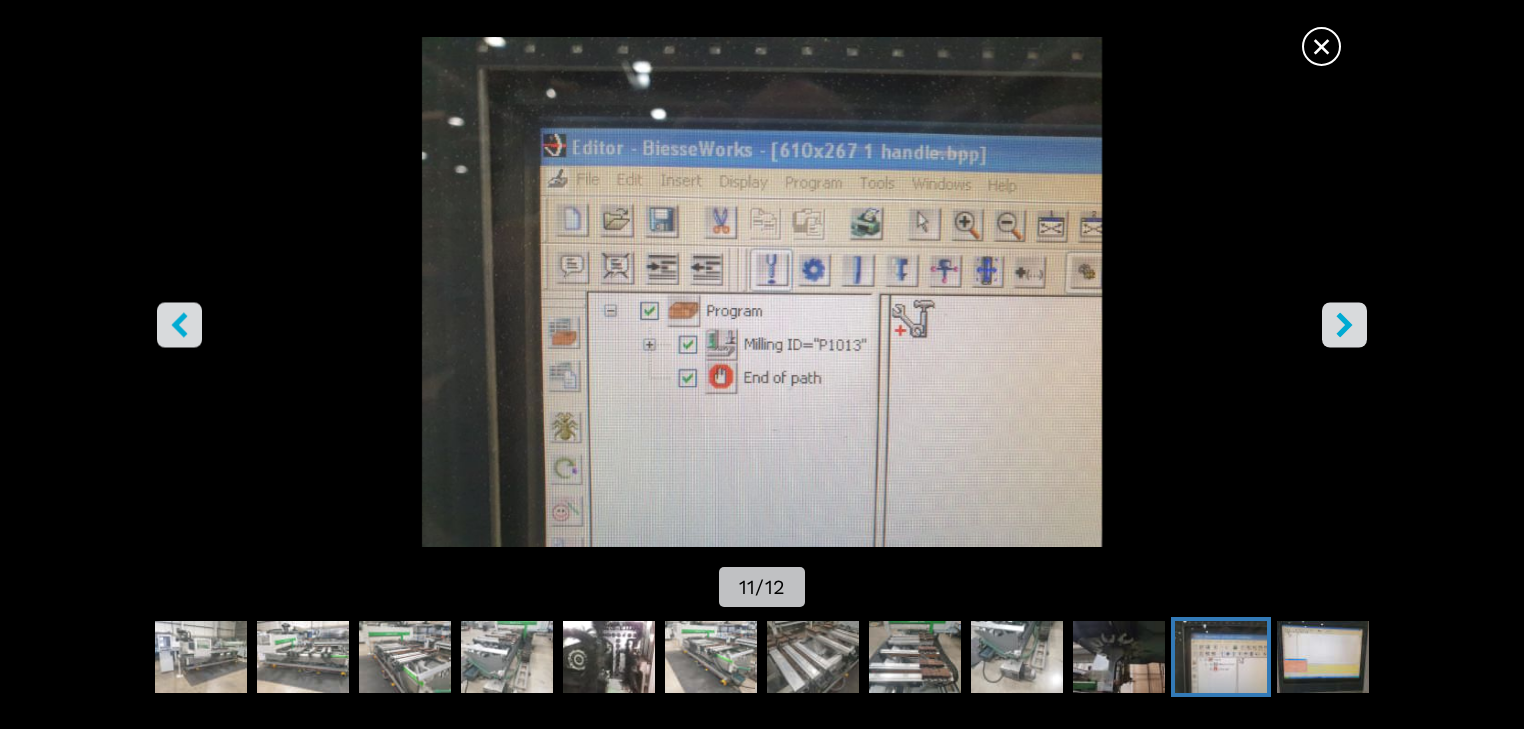 click 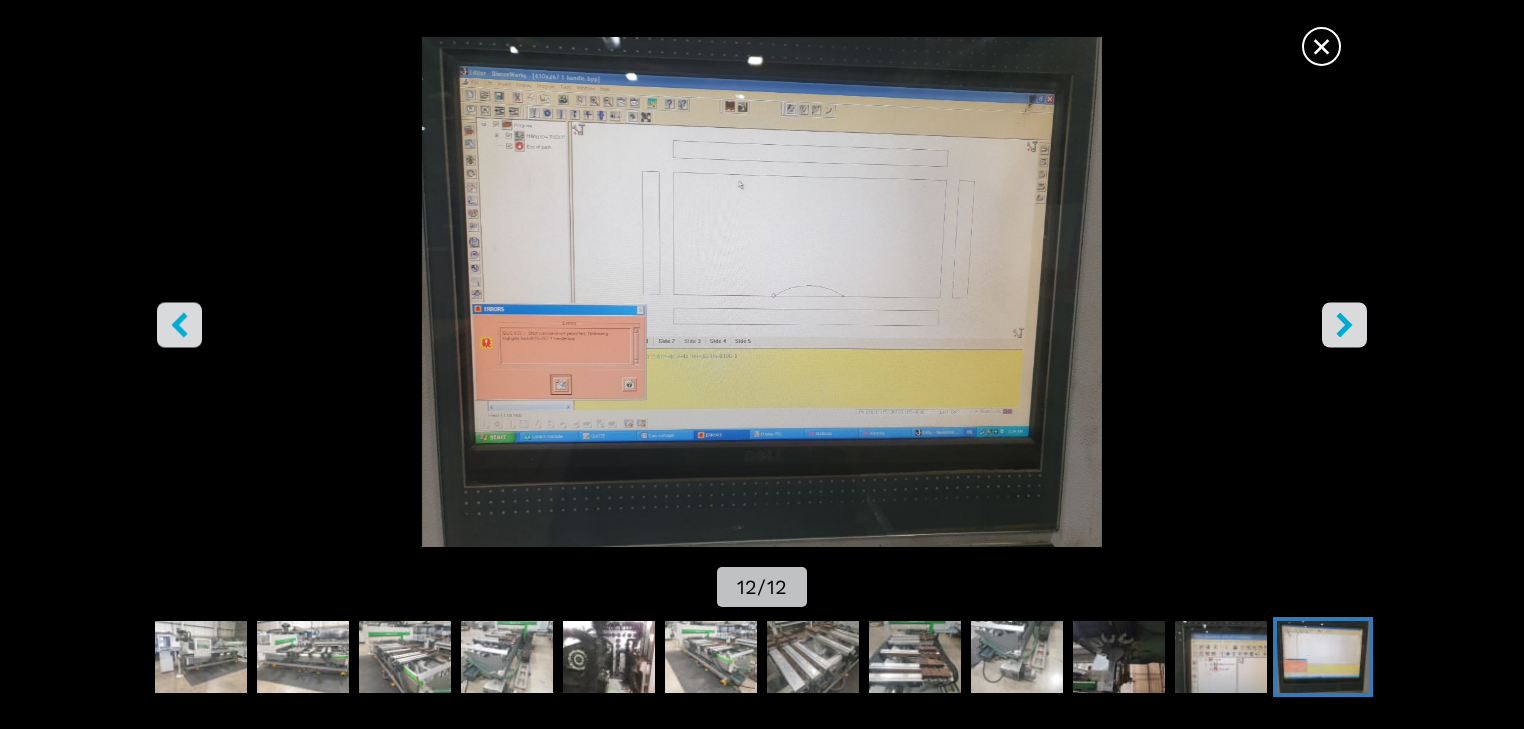 click 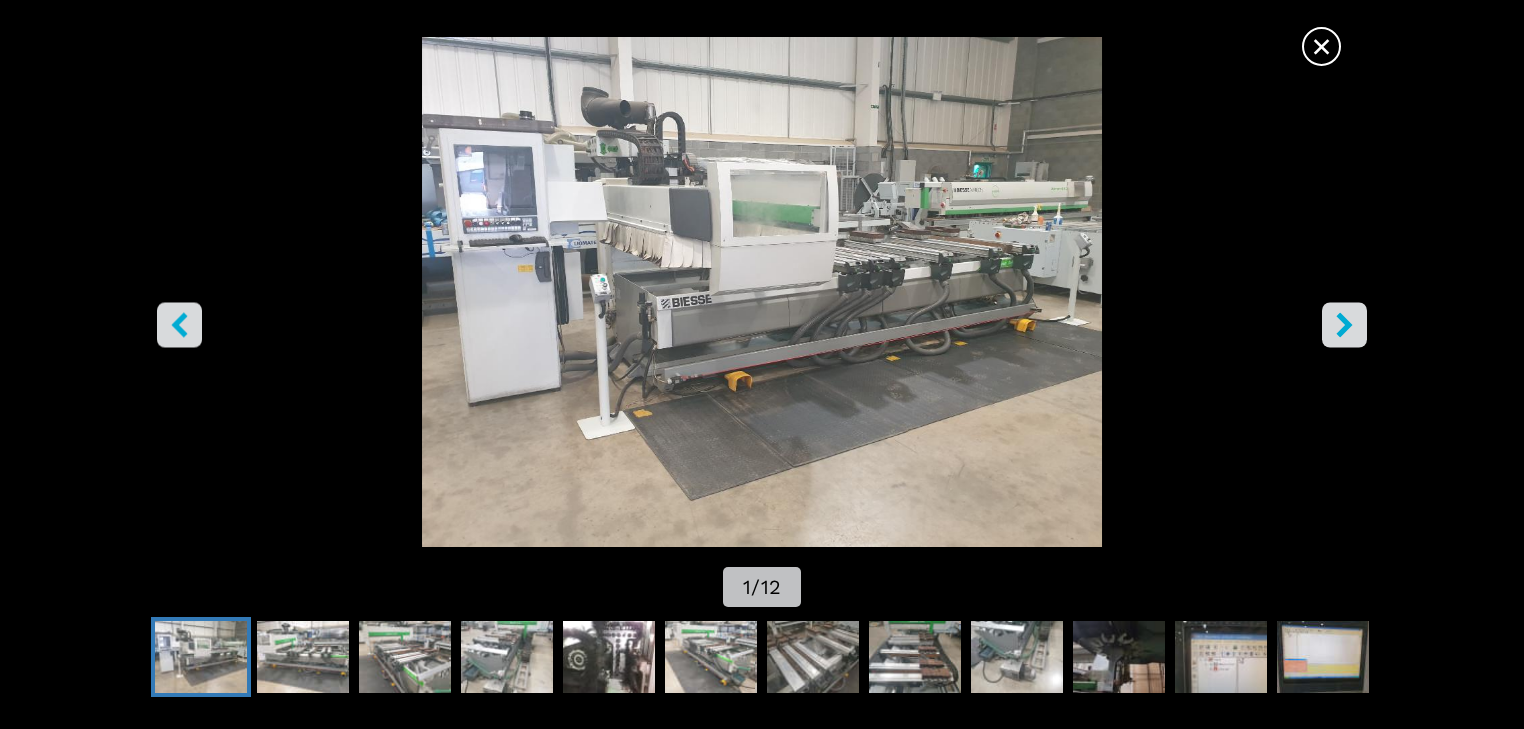 click on "×" at bounding box center [1321, 42] 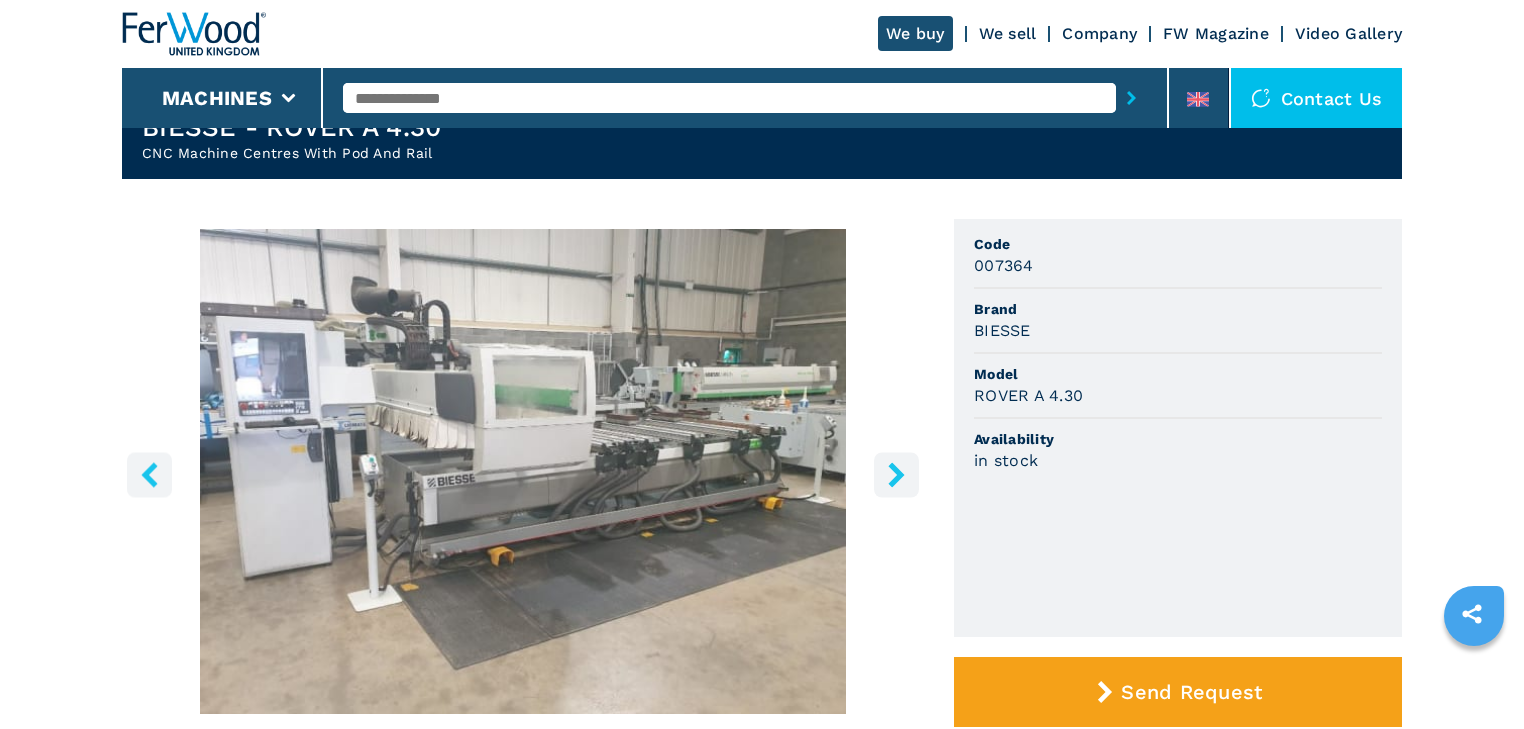 scroll, scrollTop: 0, scrollLeft: 0, axis: both 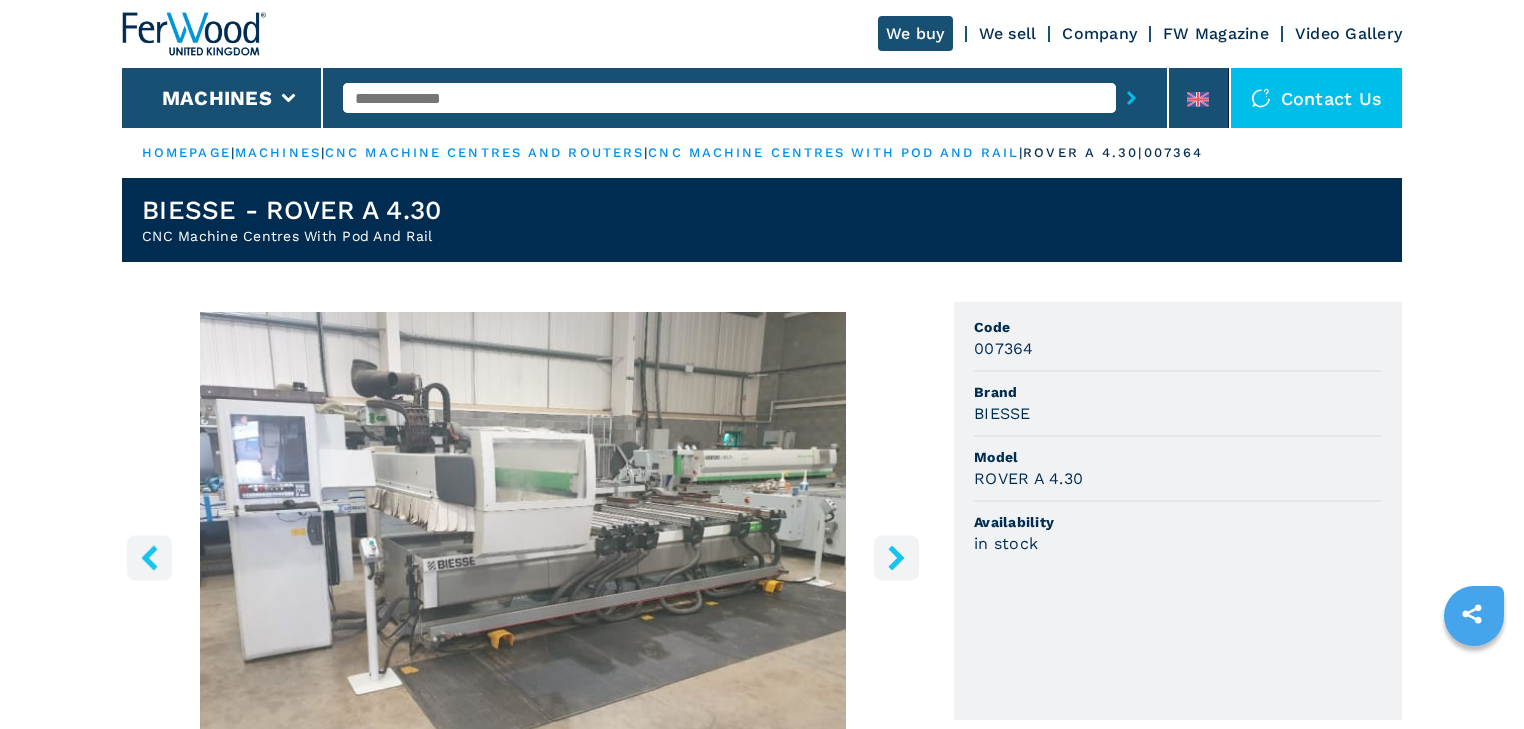 click 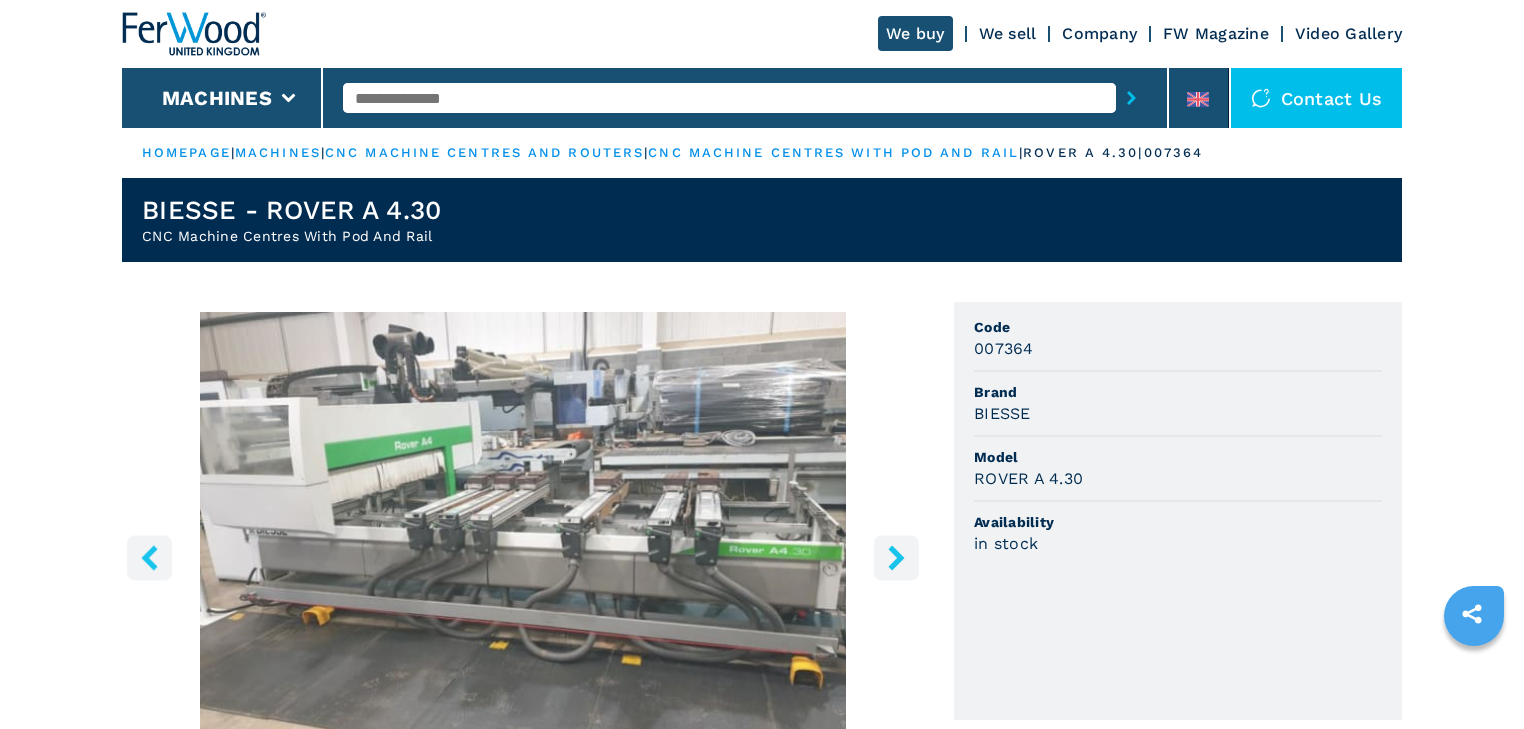 click 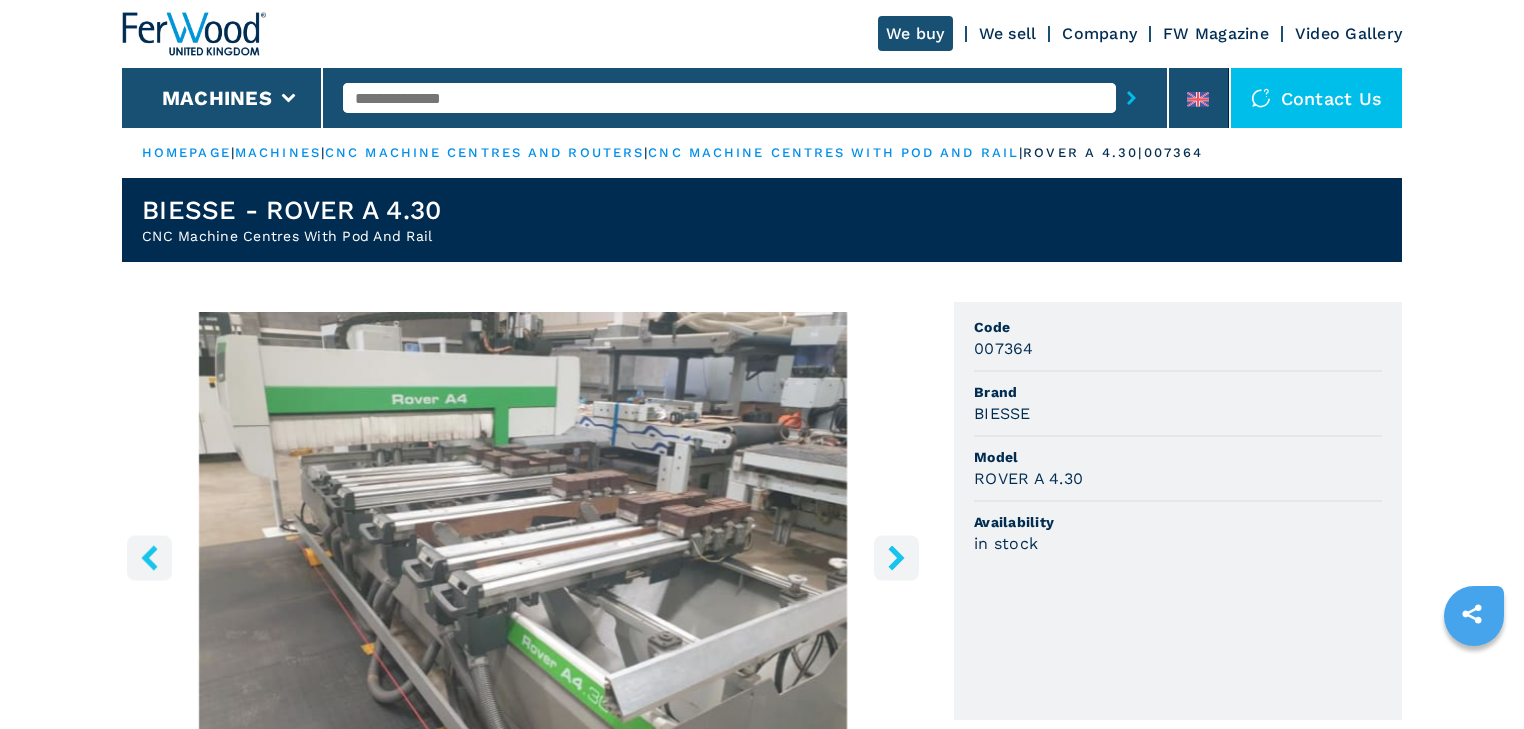 click 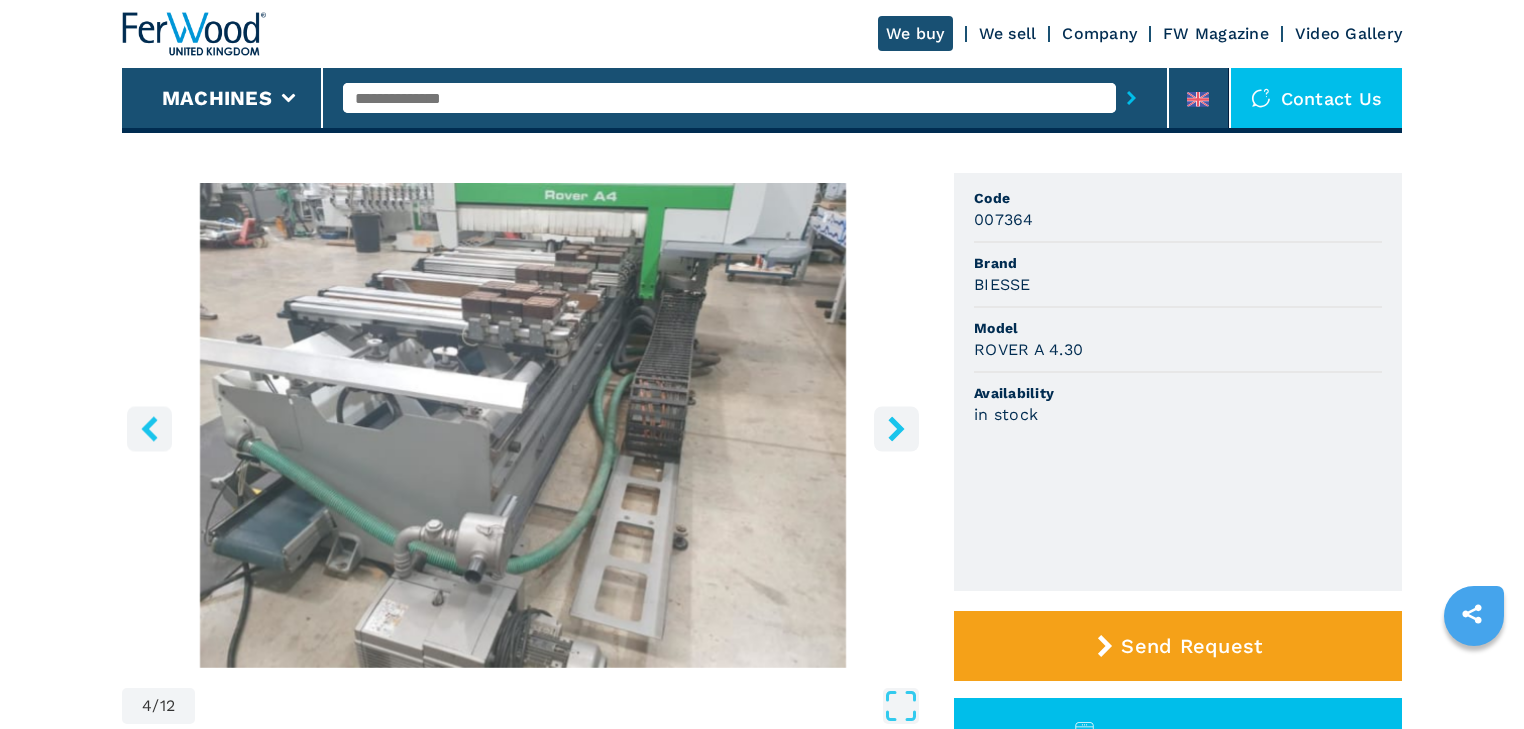 scroll, scrollTop: 160, scrollLeft: 0, axis: vertical 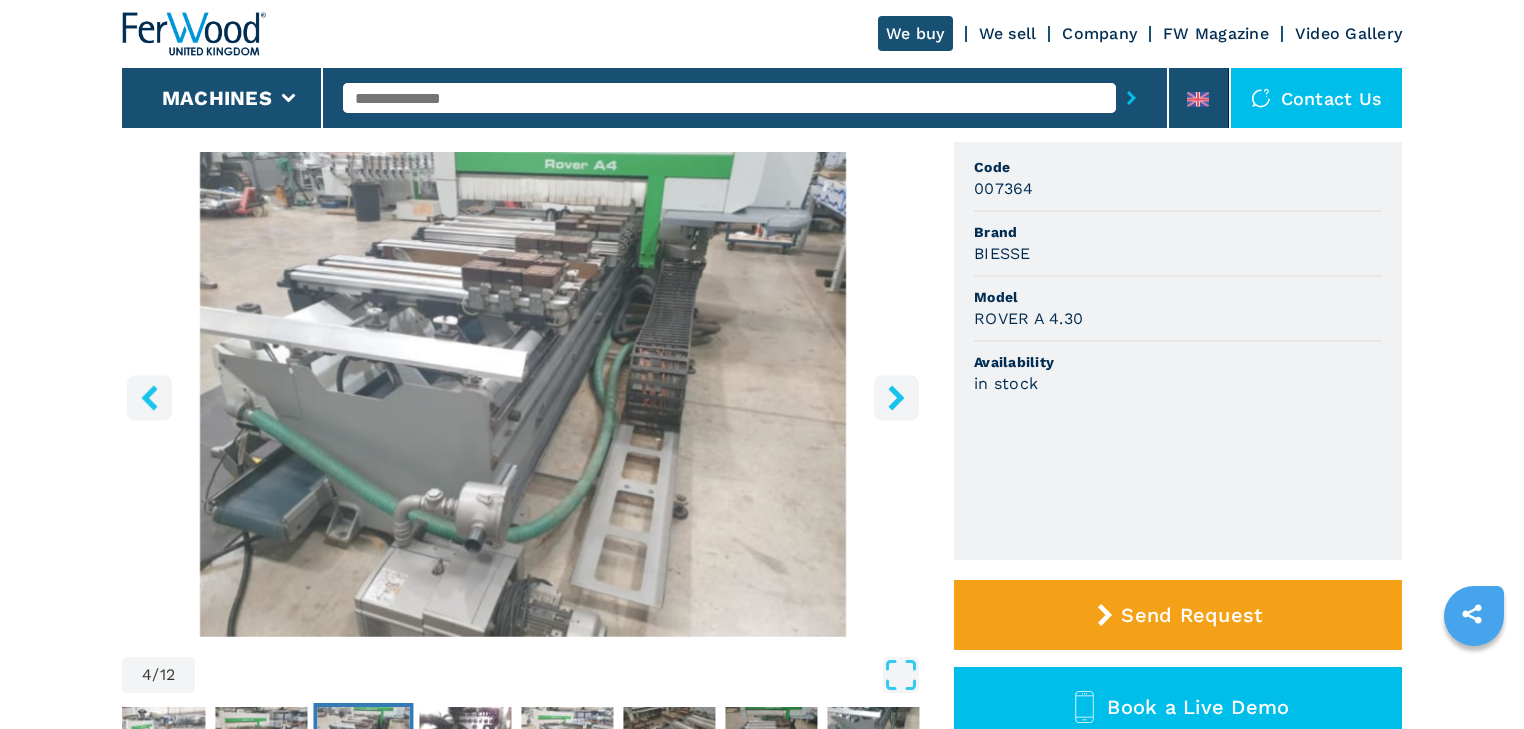 click at bounding box center (896, 397) 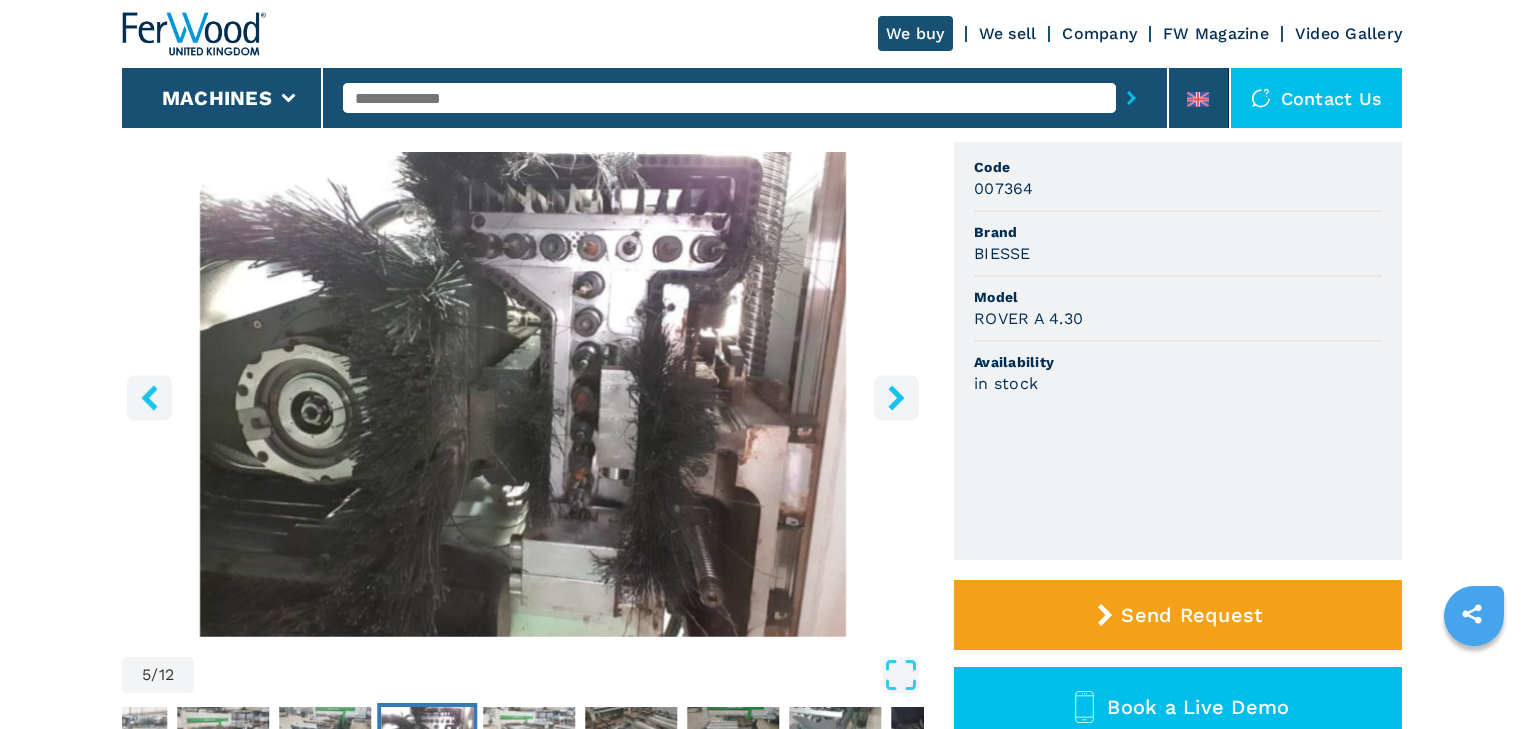 click at bounding box center (896, 397) 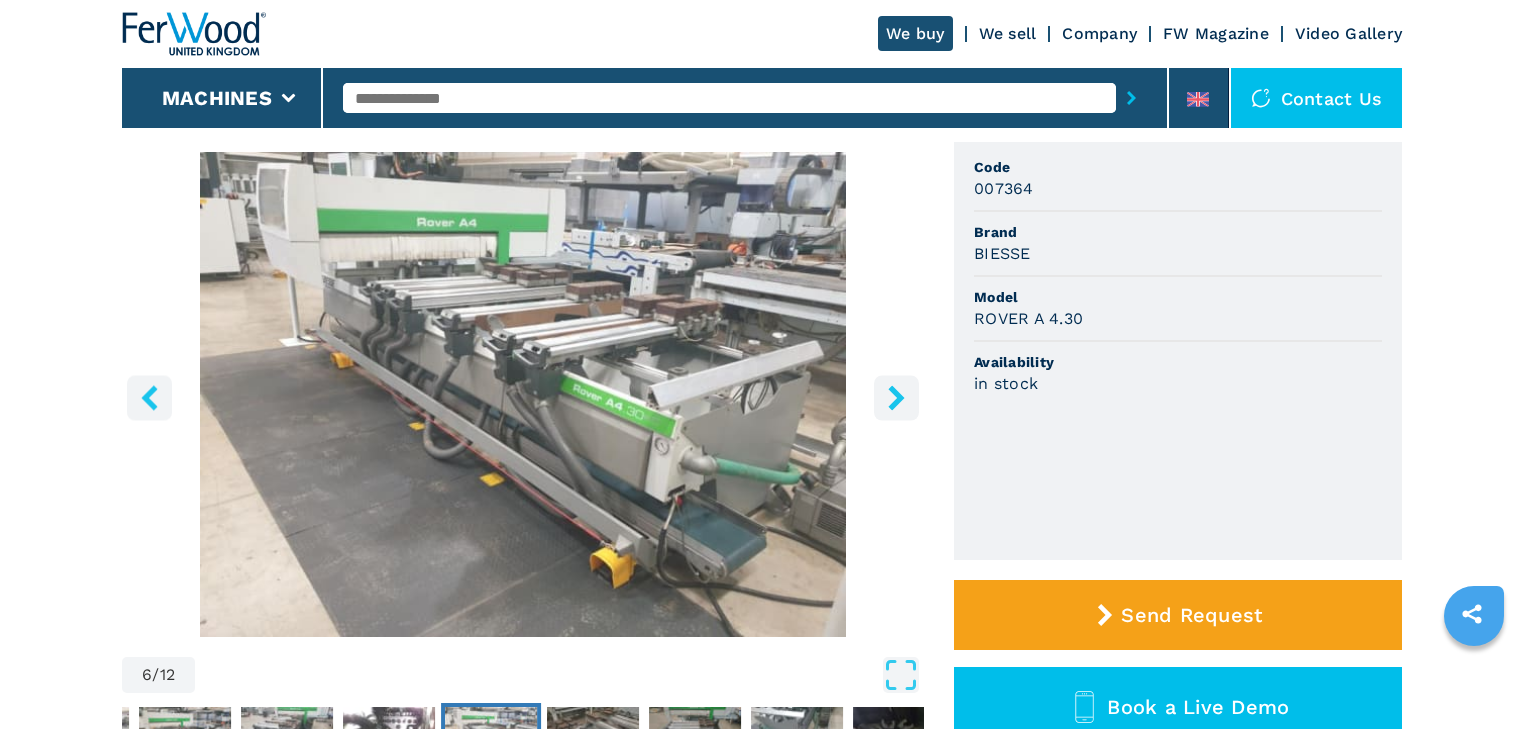 click at bounding box center [896, 397] 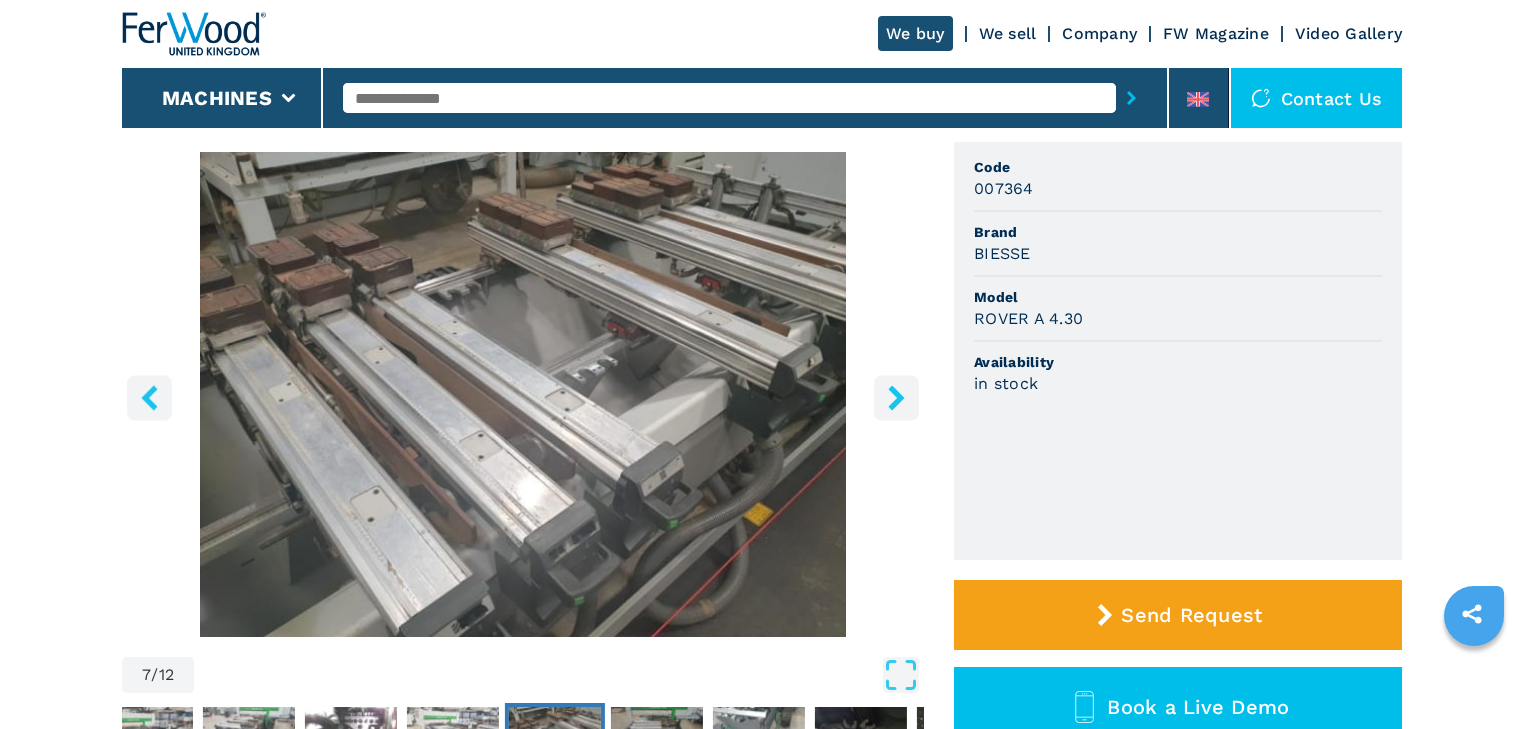 click at bounding box center (896, 397) 